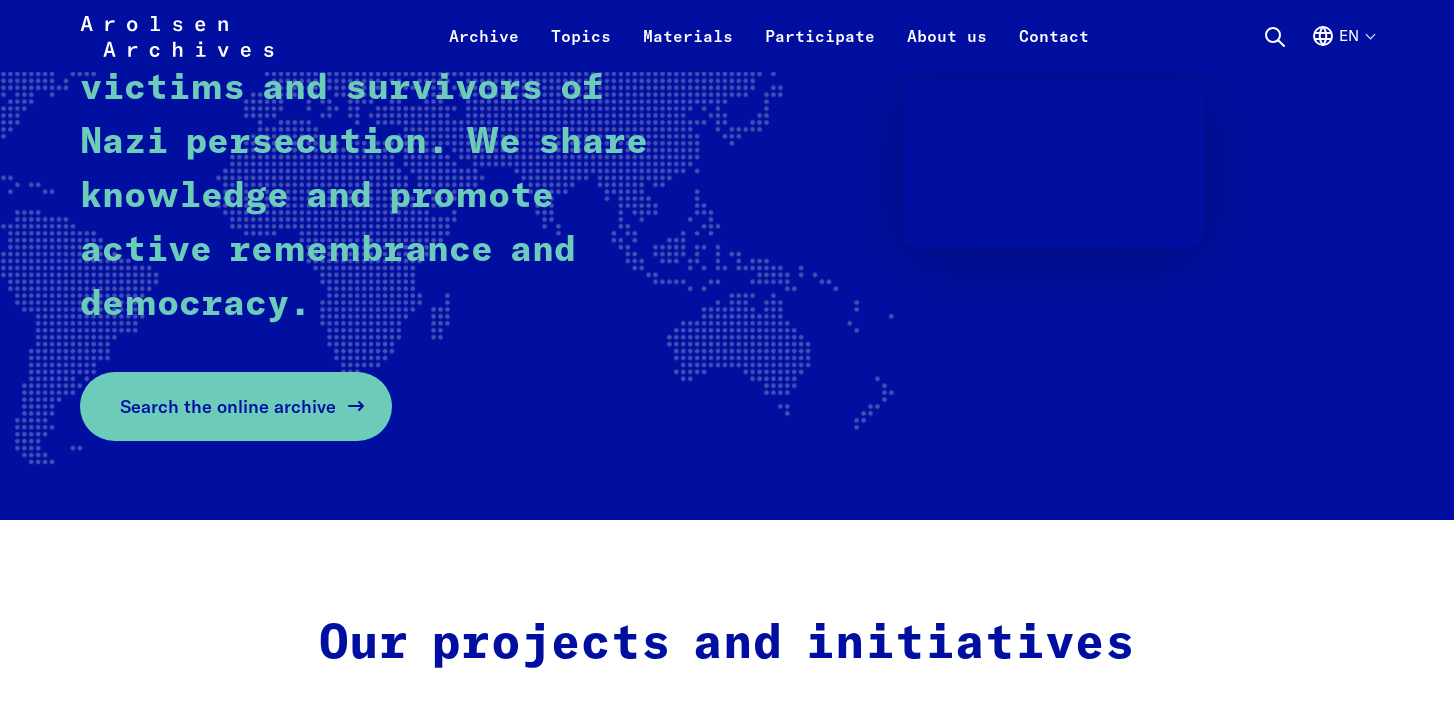 scroll, scrollTop: 367, scrollLeft: 0, axis: vertical 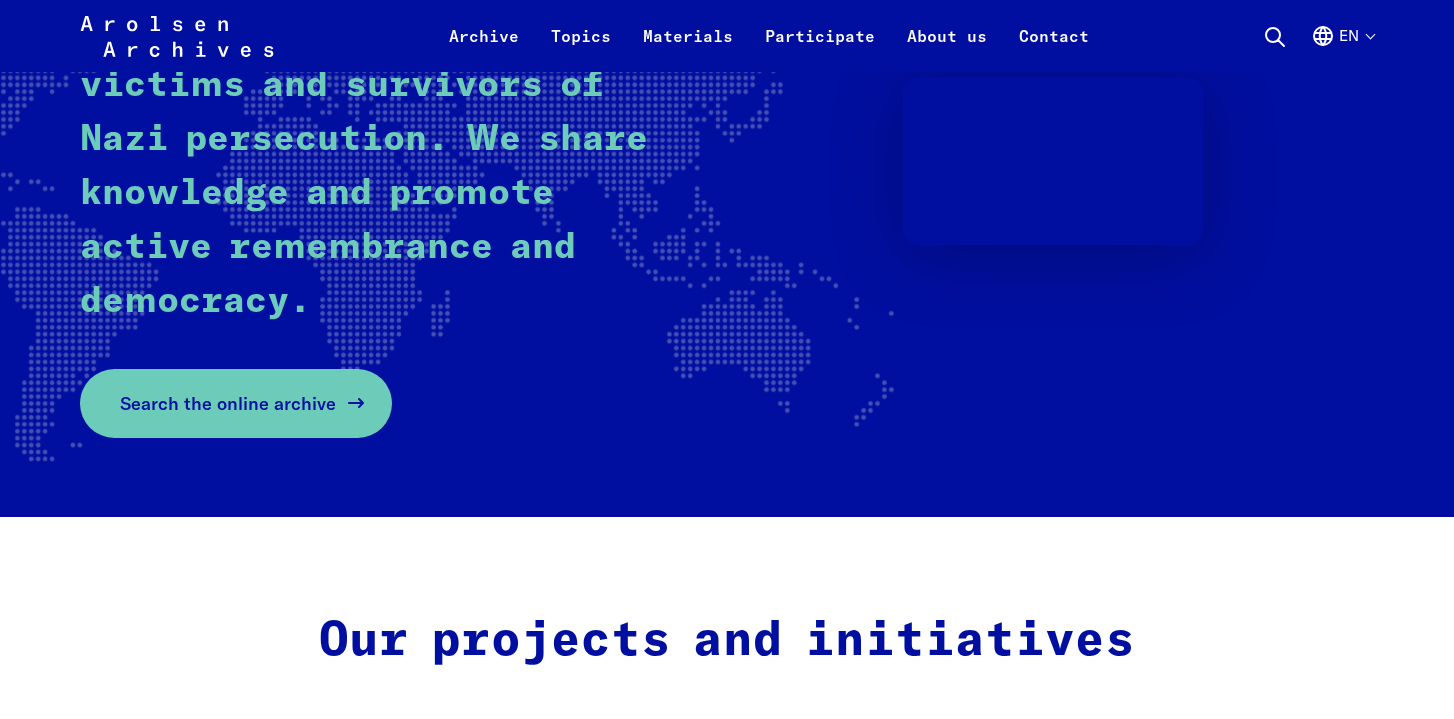 click on "Search the online archive" at bounding box center (228, 403) 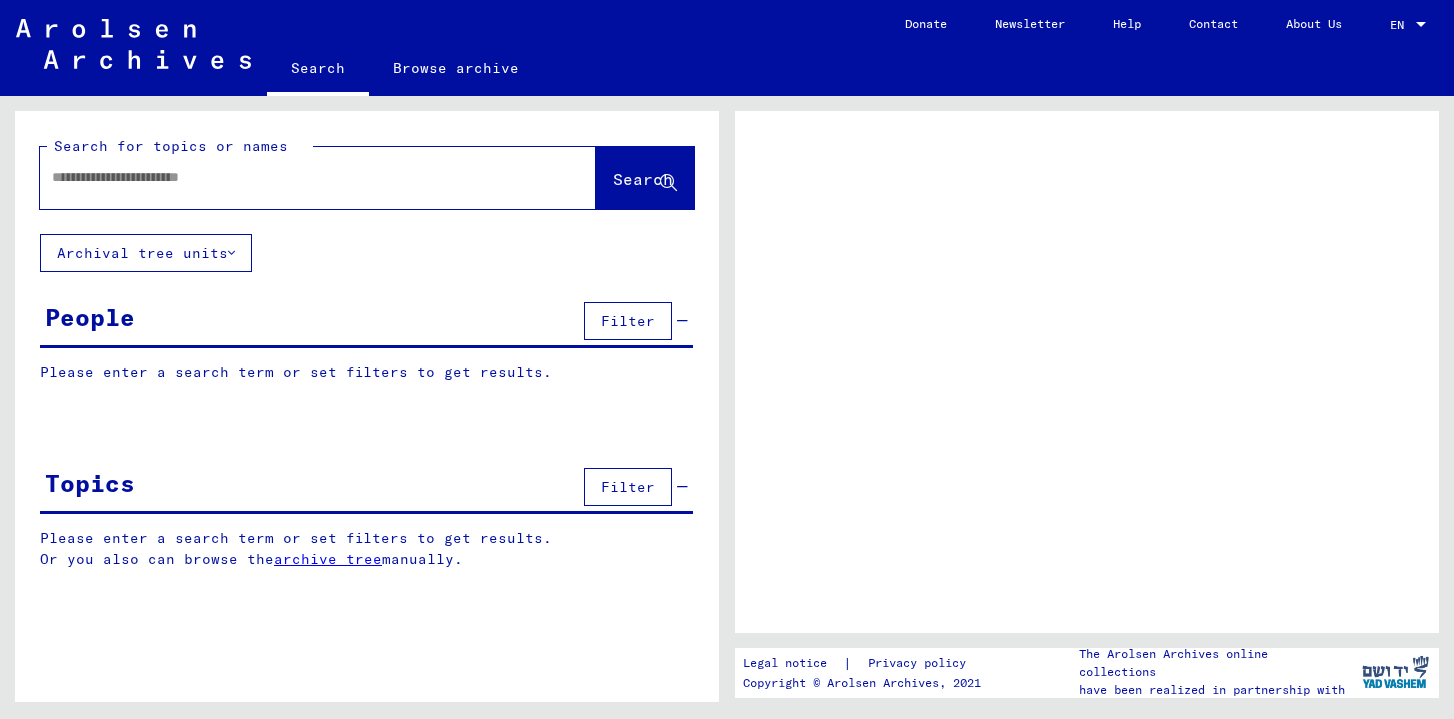 scroll, scrollTop: 0, scrollLeft: 0, axis: both 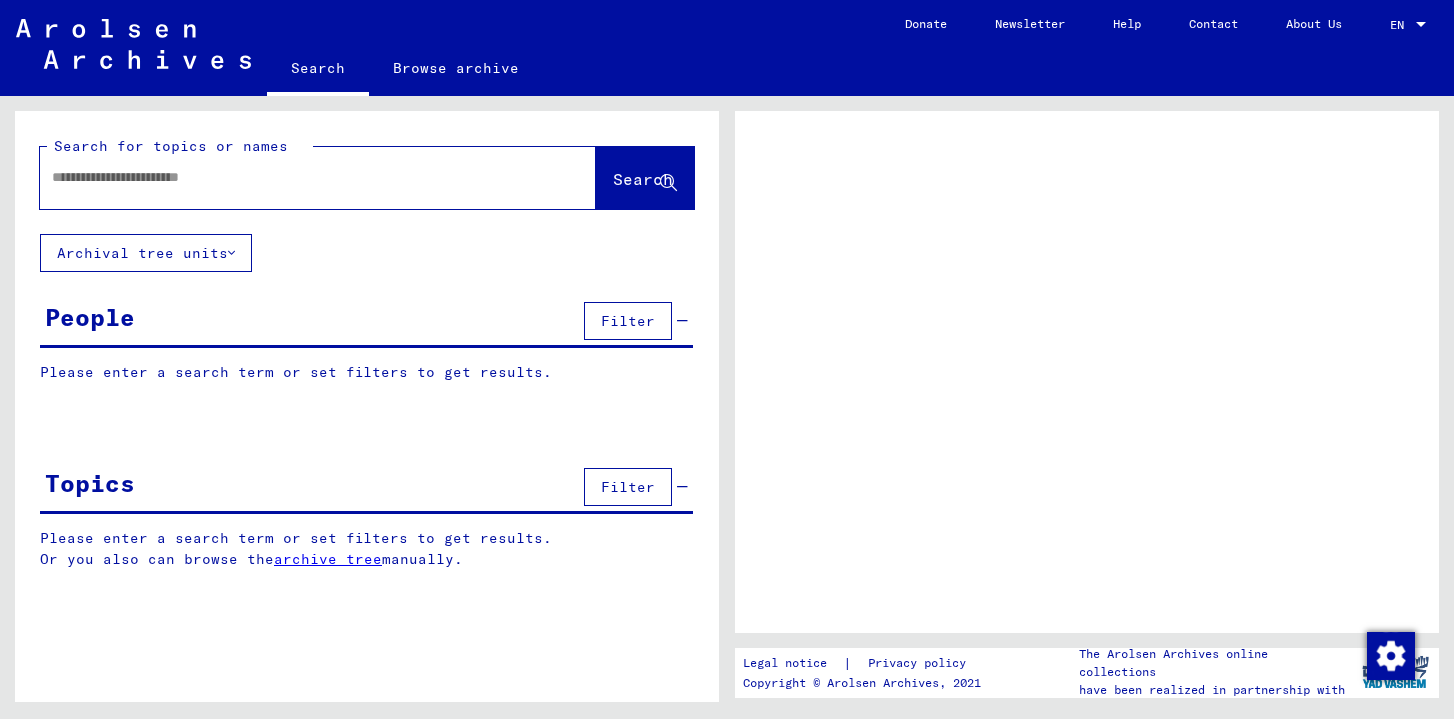 click 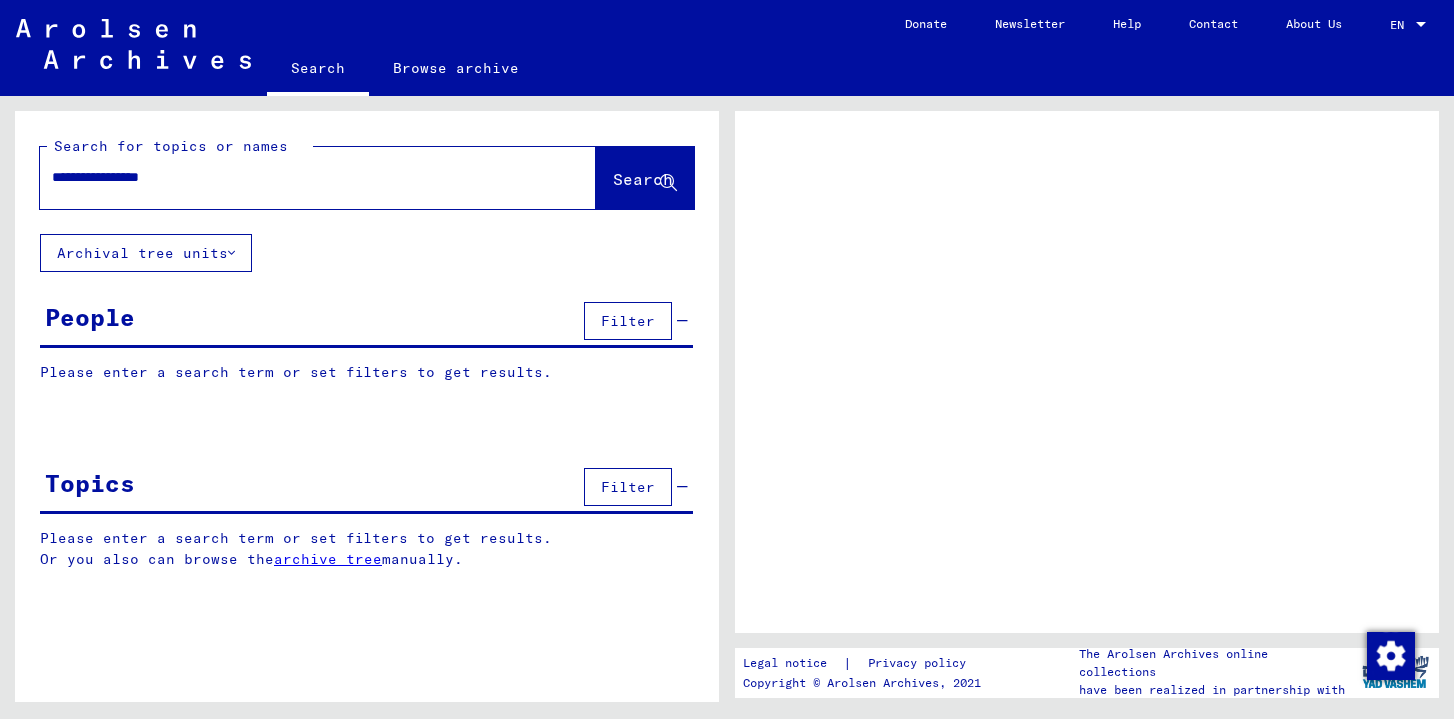 type on "**********" 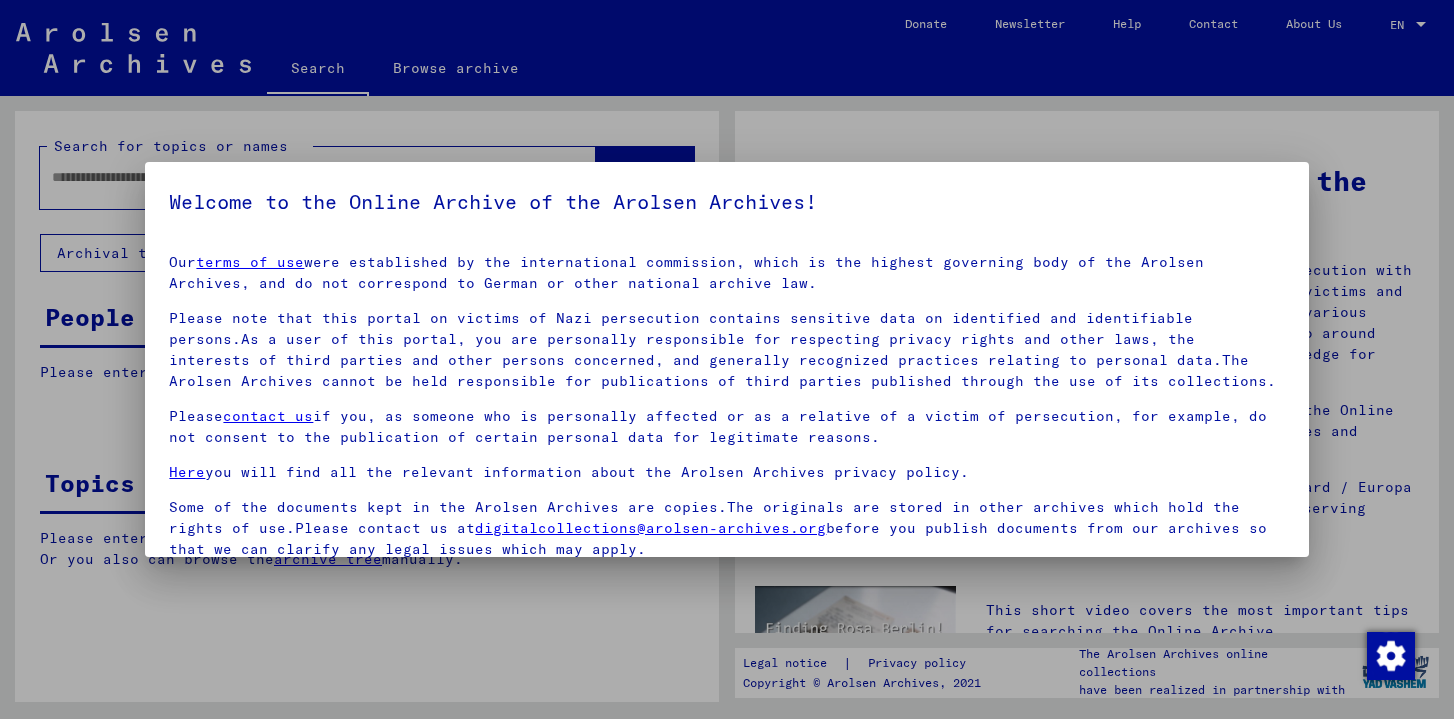 scroll, scrollTop: 160, scrollLeft: 0, axis: vertical 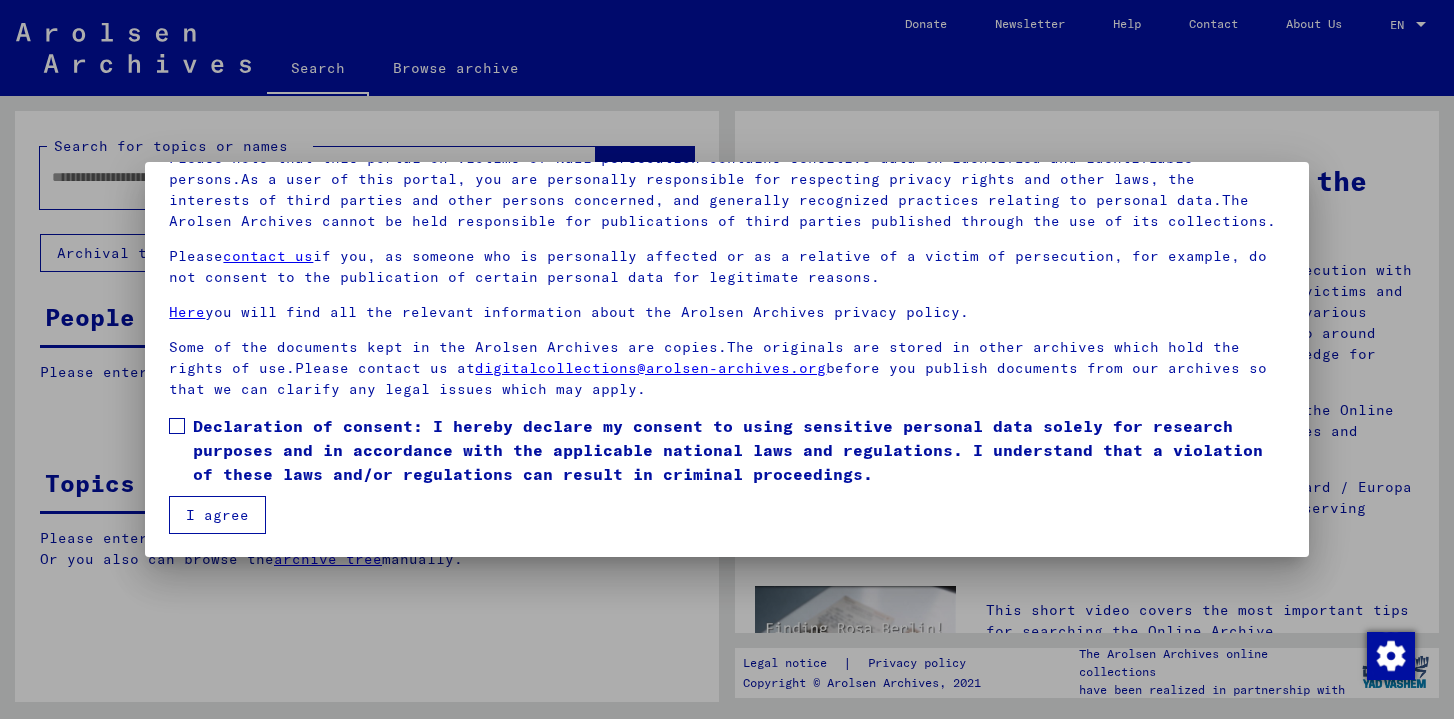 click on "Declaration of consent: I hereby declare my consent to using sensitive personal data solely for research purposes and in accordance with the applicable national laws and regulations. I understand that a violation of these laws and/or regulations can result in criminal proceedings." at bounding box center (726, 450) 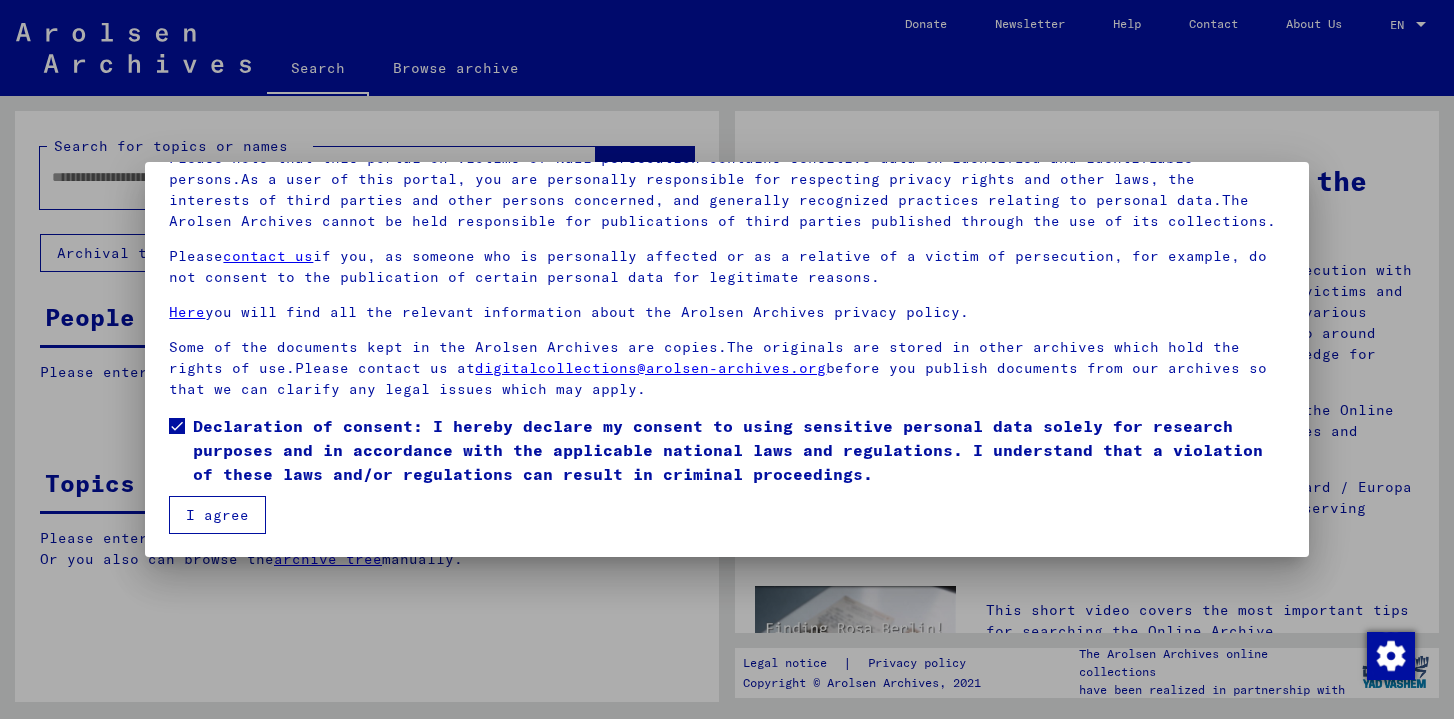 click on "I agree" at bounding box center (217, 515) 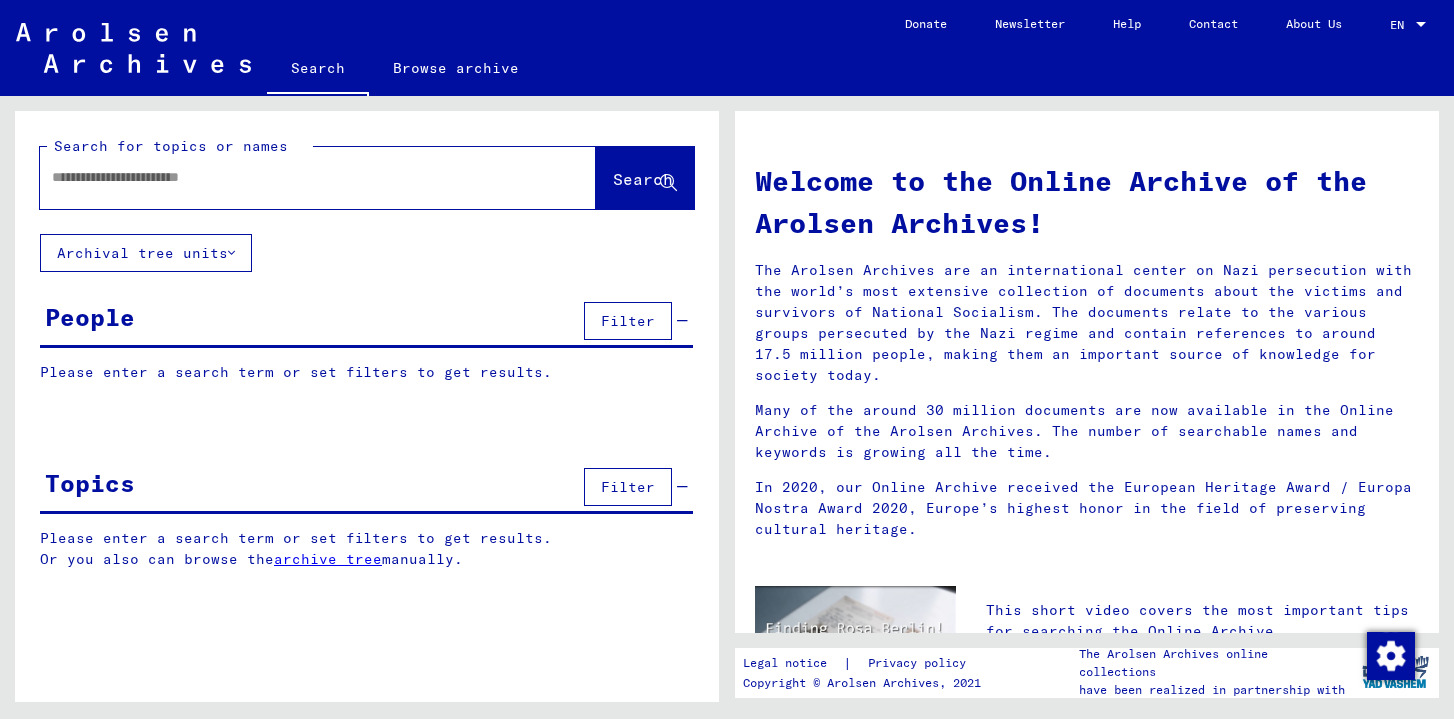 click at bounding box center [294, 177] 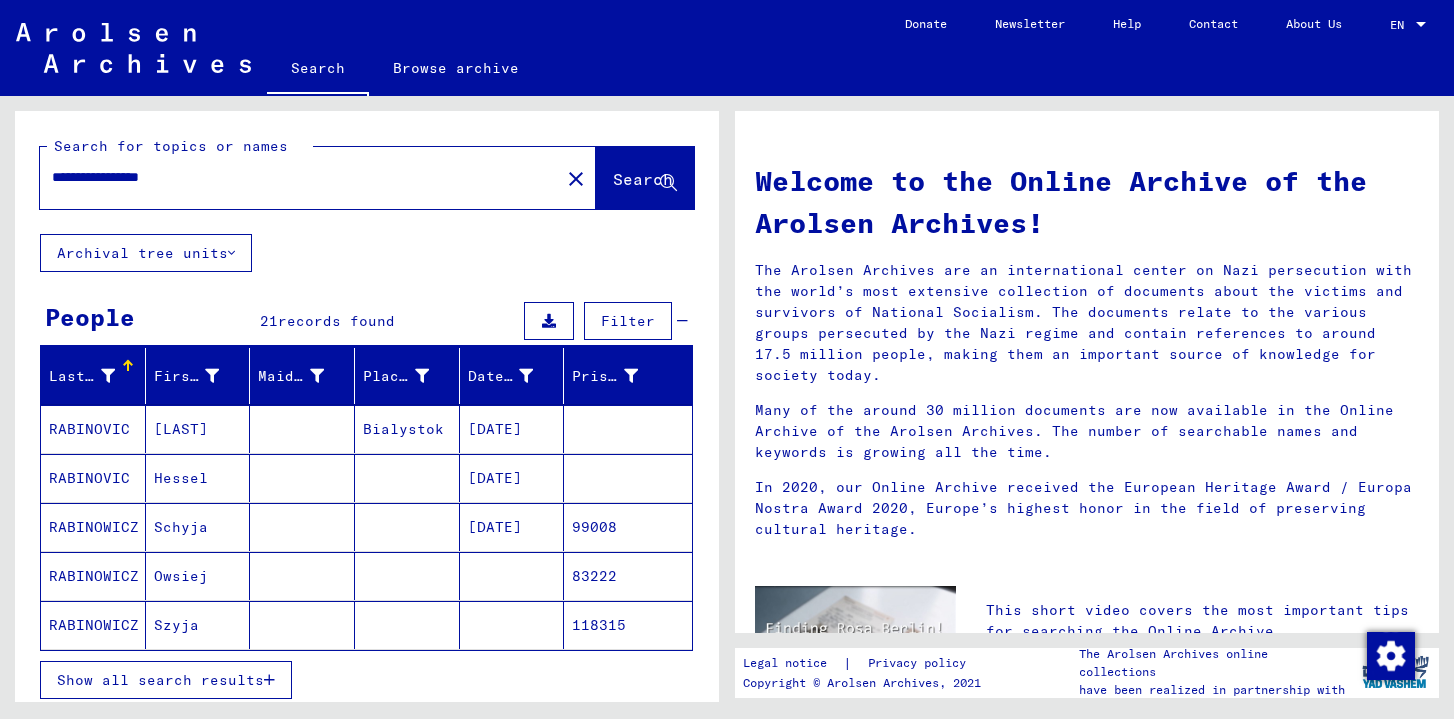 click on "Schyja" at bounding box center [198, 576] 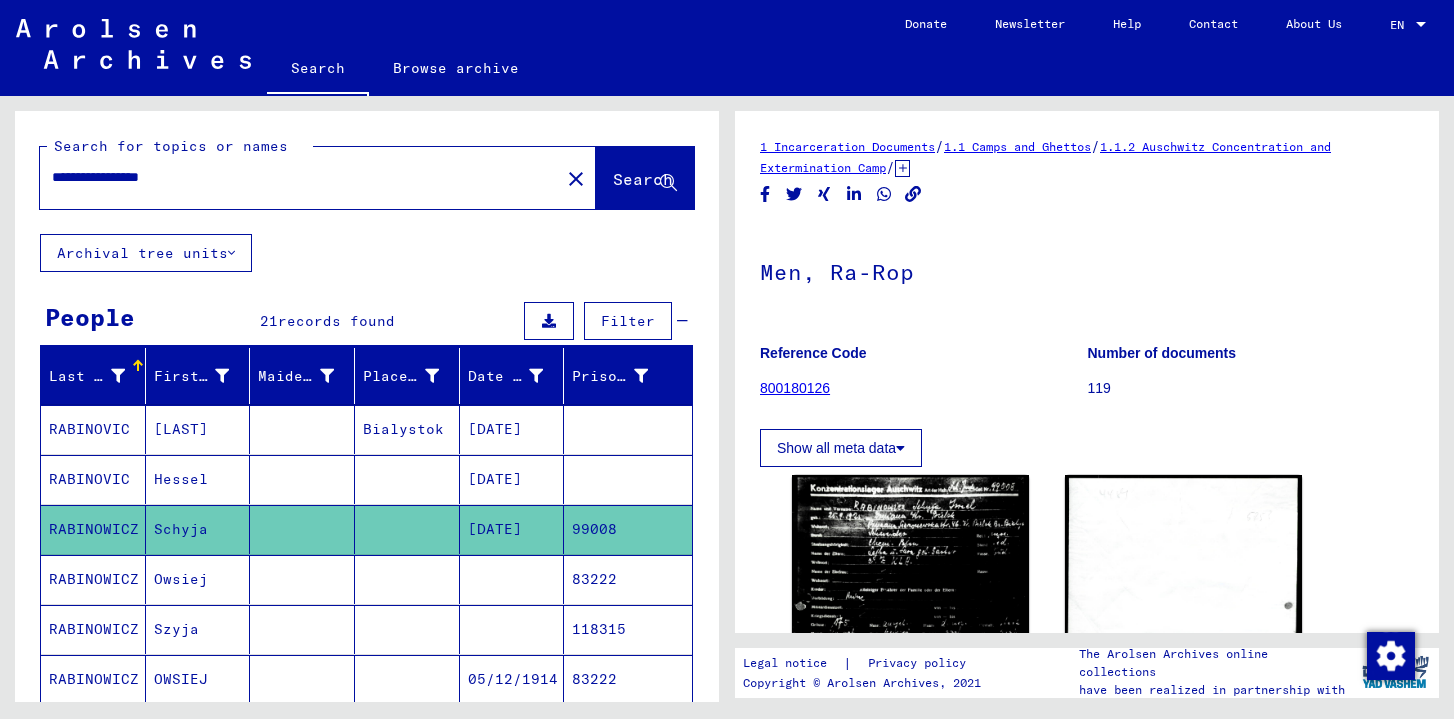 scroll, scrollTop: 0, scrollLeft: 0, axis: both 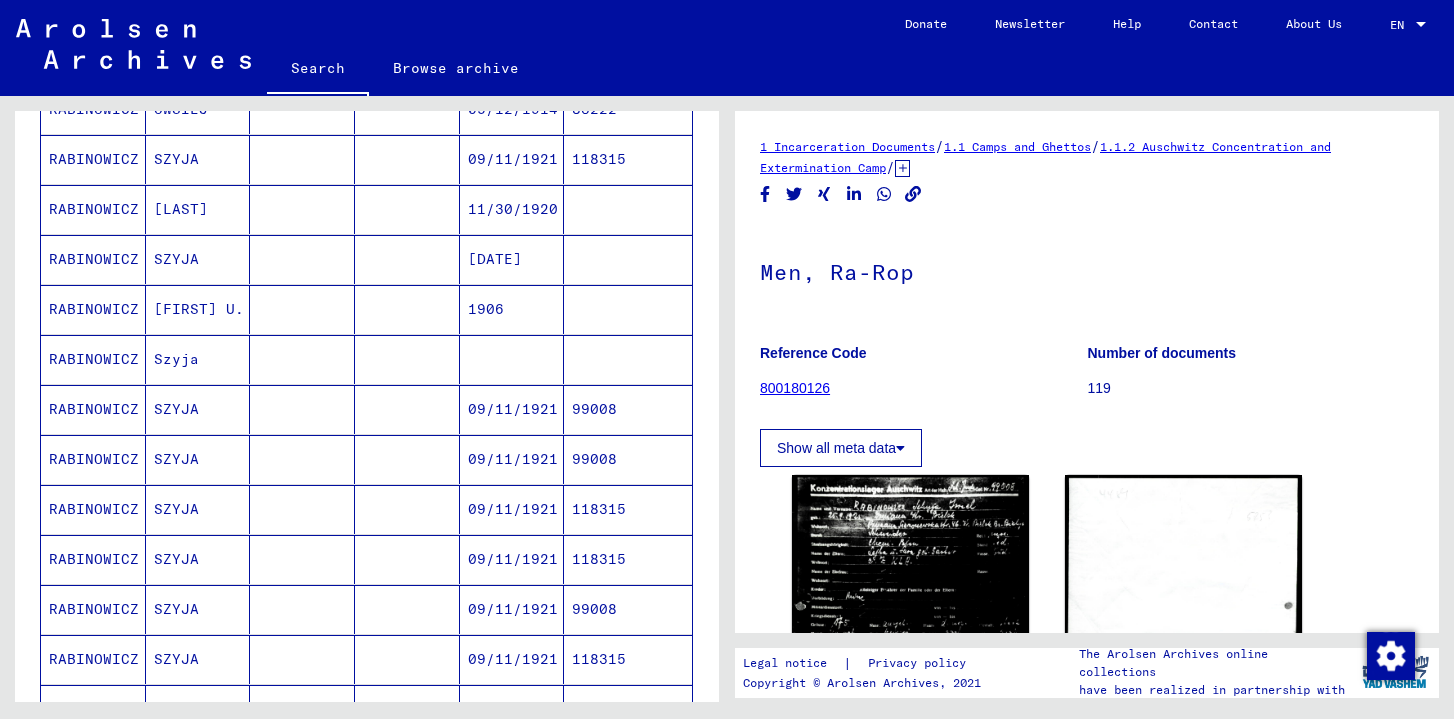 click on "09/11/1921" at bounding box center [512, 659] 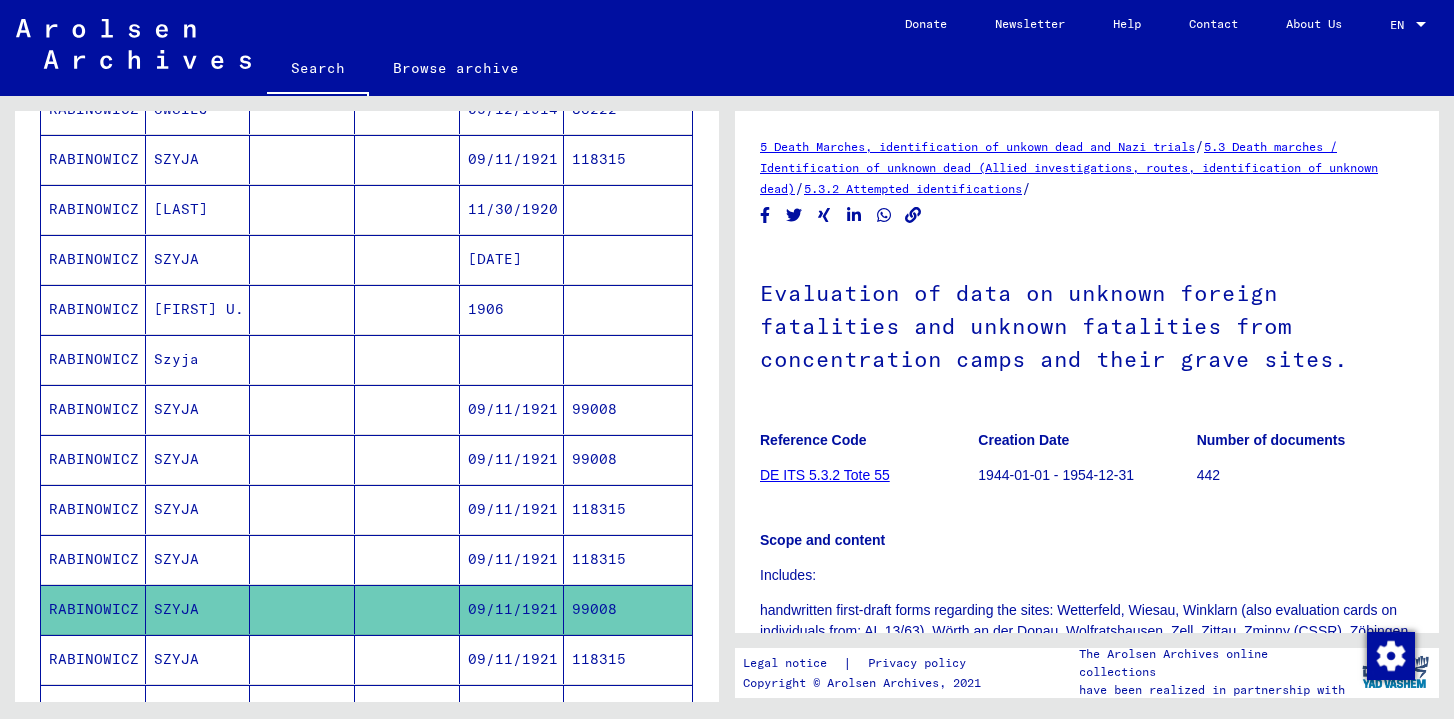 scroll, scrollTop: 0, scrollLeft: 0, axis: both 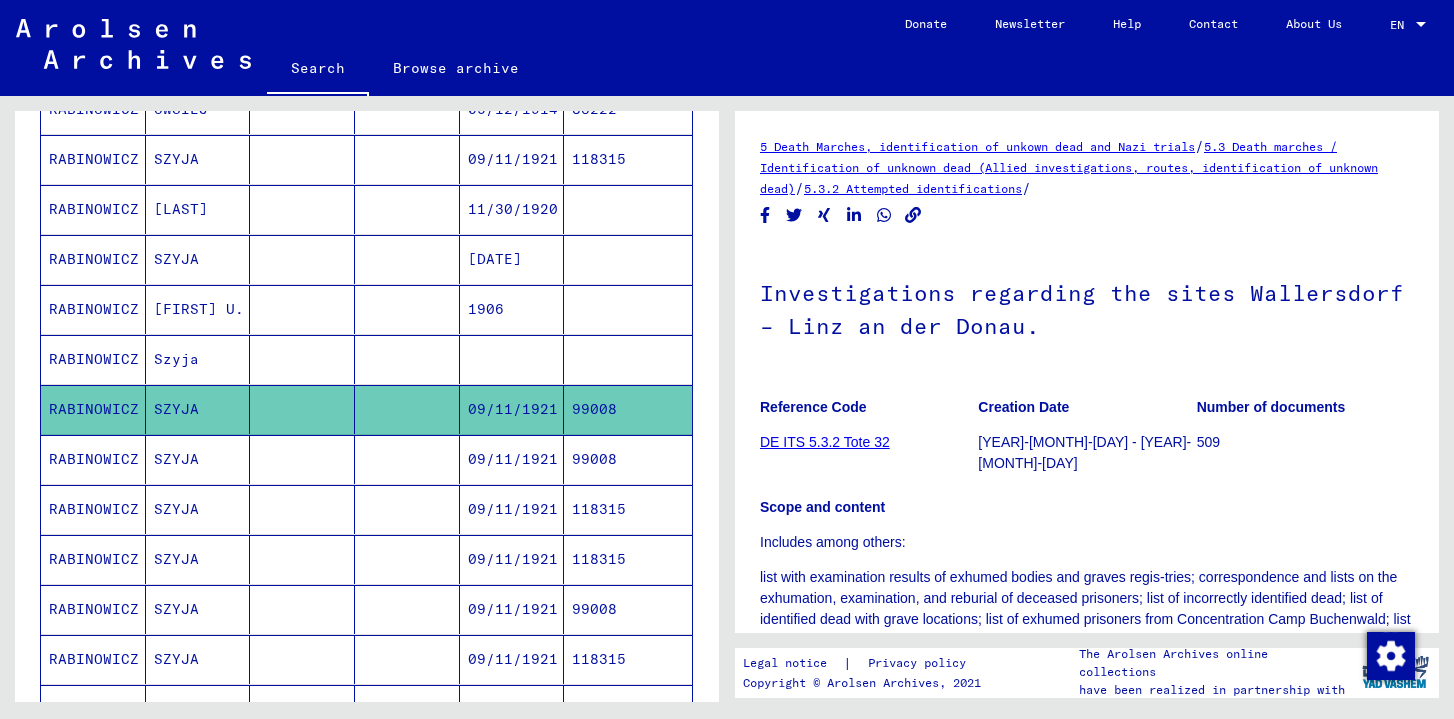 click on "09/11/1921" at bounding box center [512, 509] 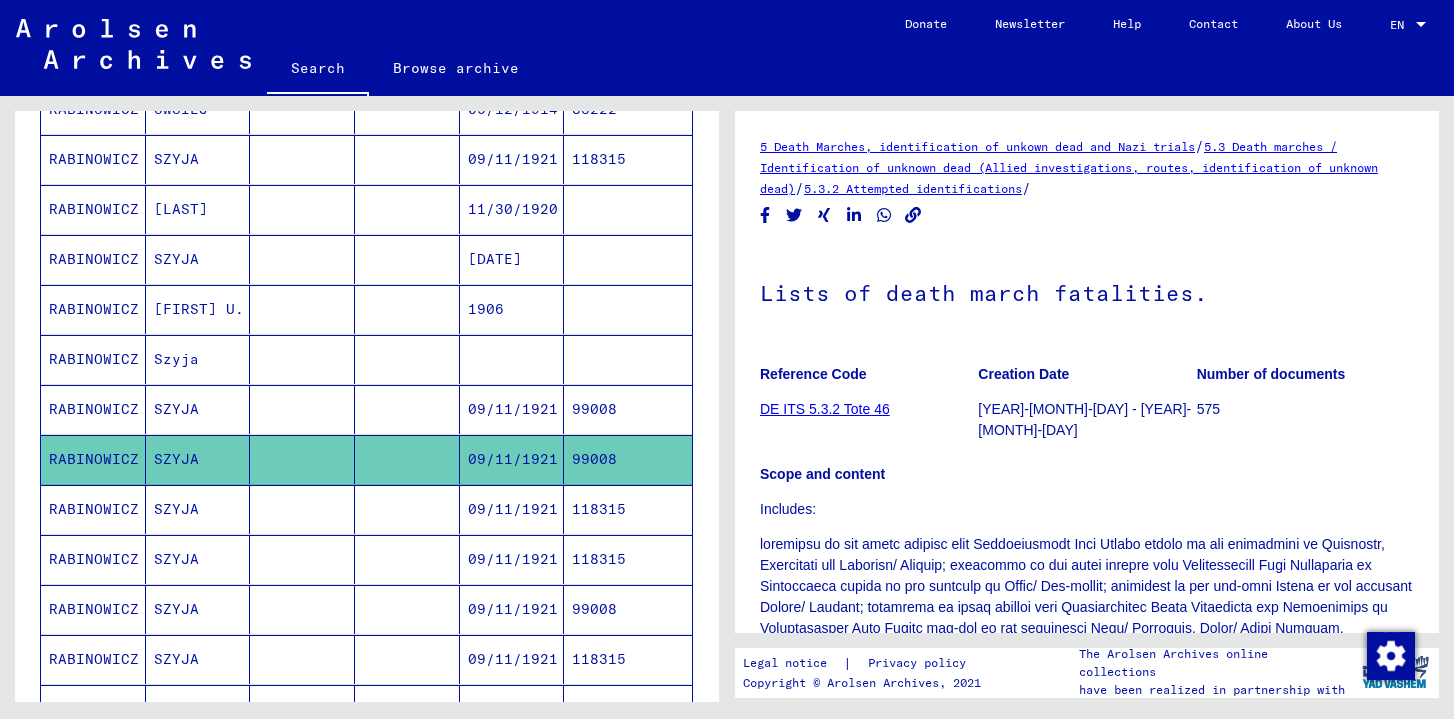 scroll, scrollTop: 0, scrollLeft: 0, axis: both 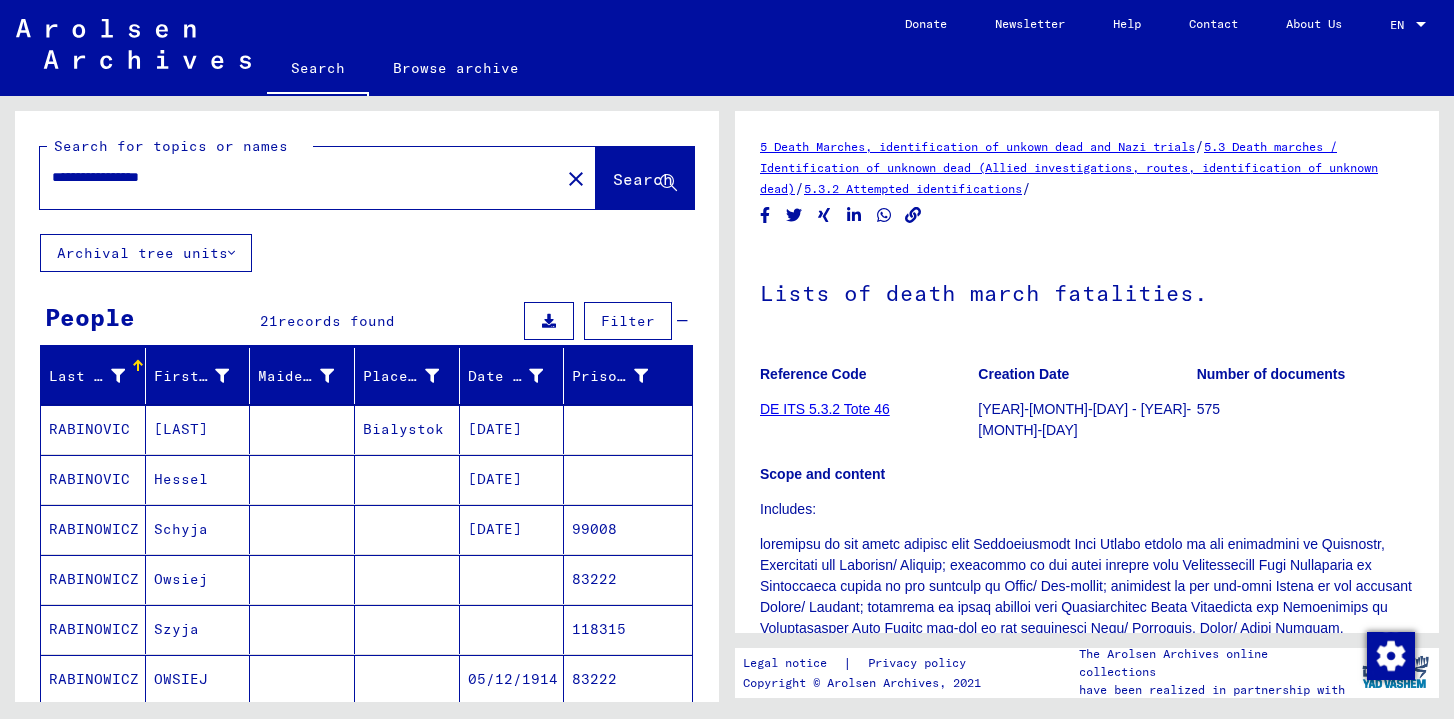 click on "**********" at bounding box center [300, 177] 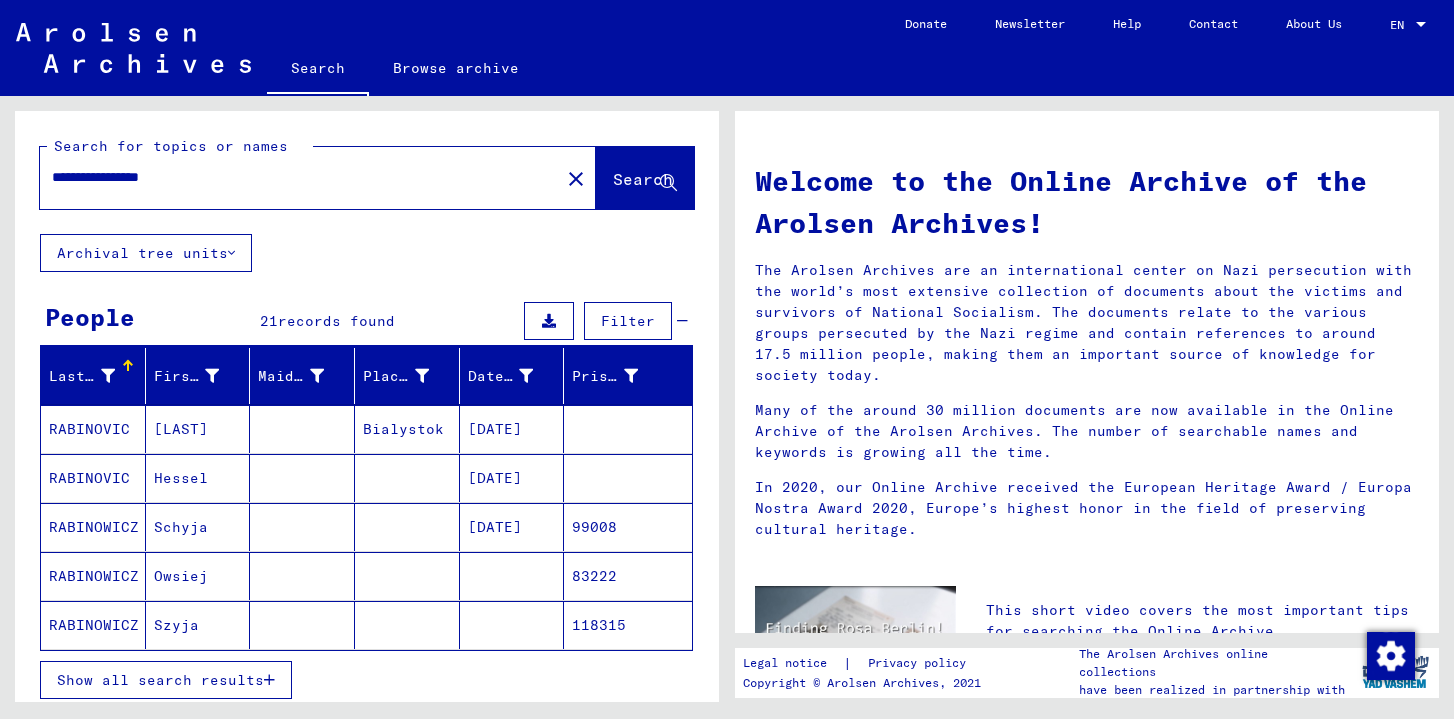 click on "**********" at bounding box center [294, 177] 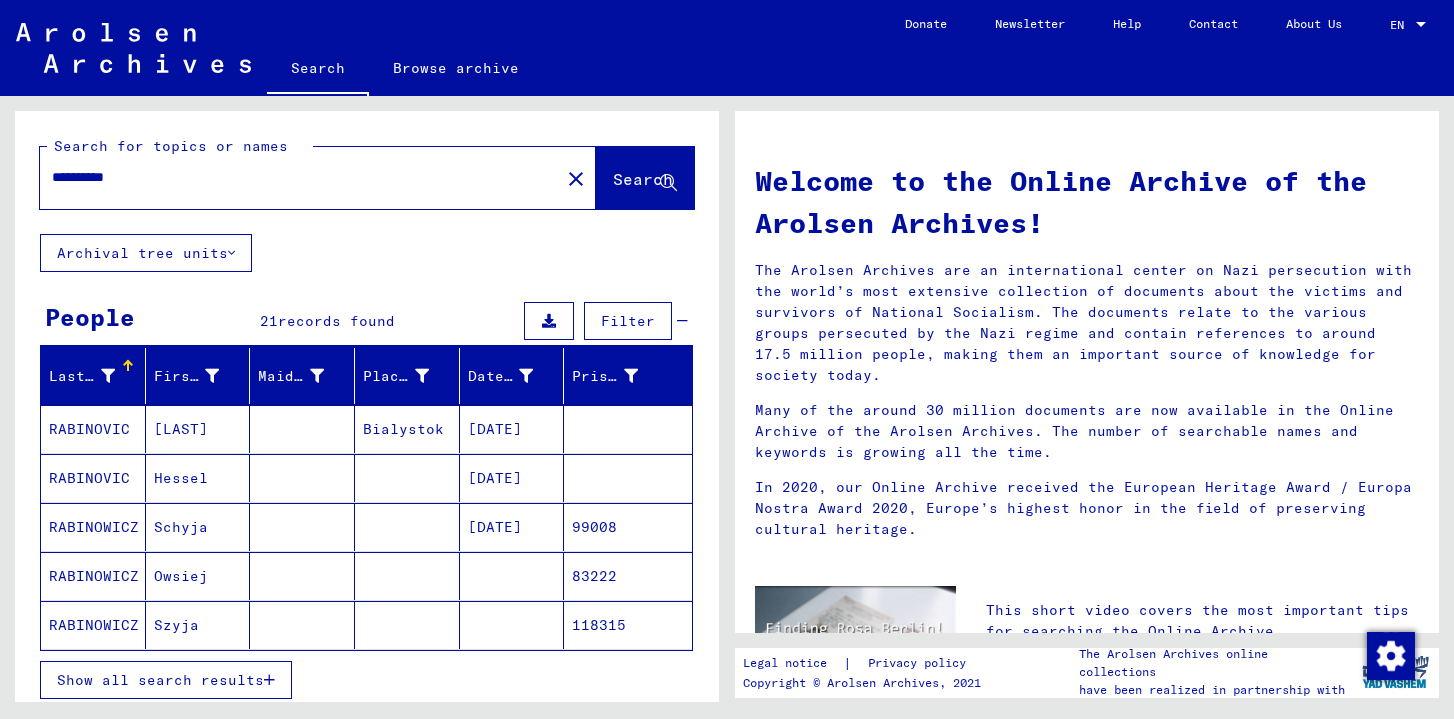 click on "**********" 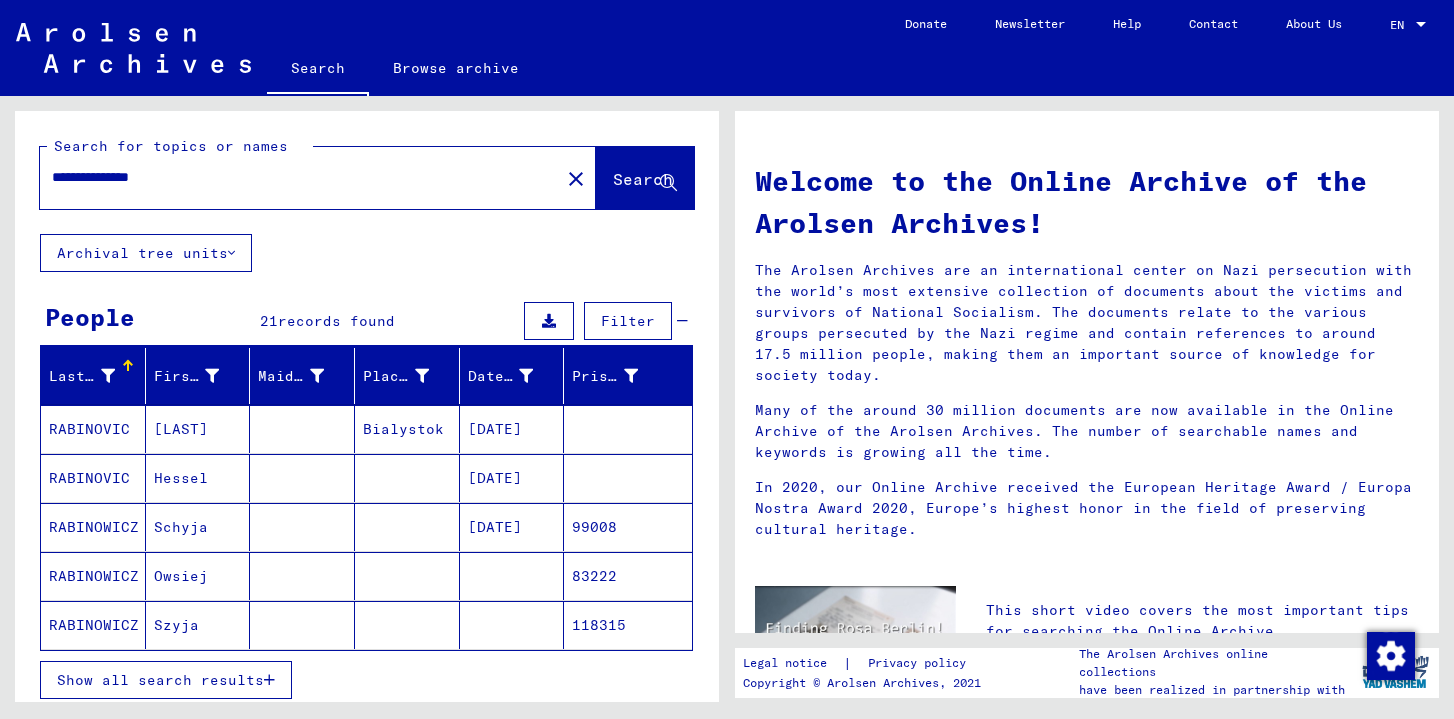 type on "**********" 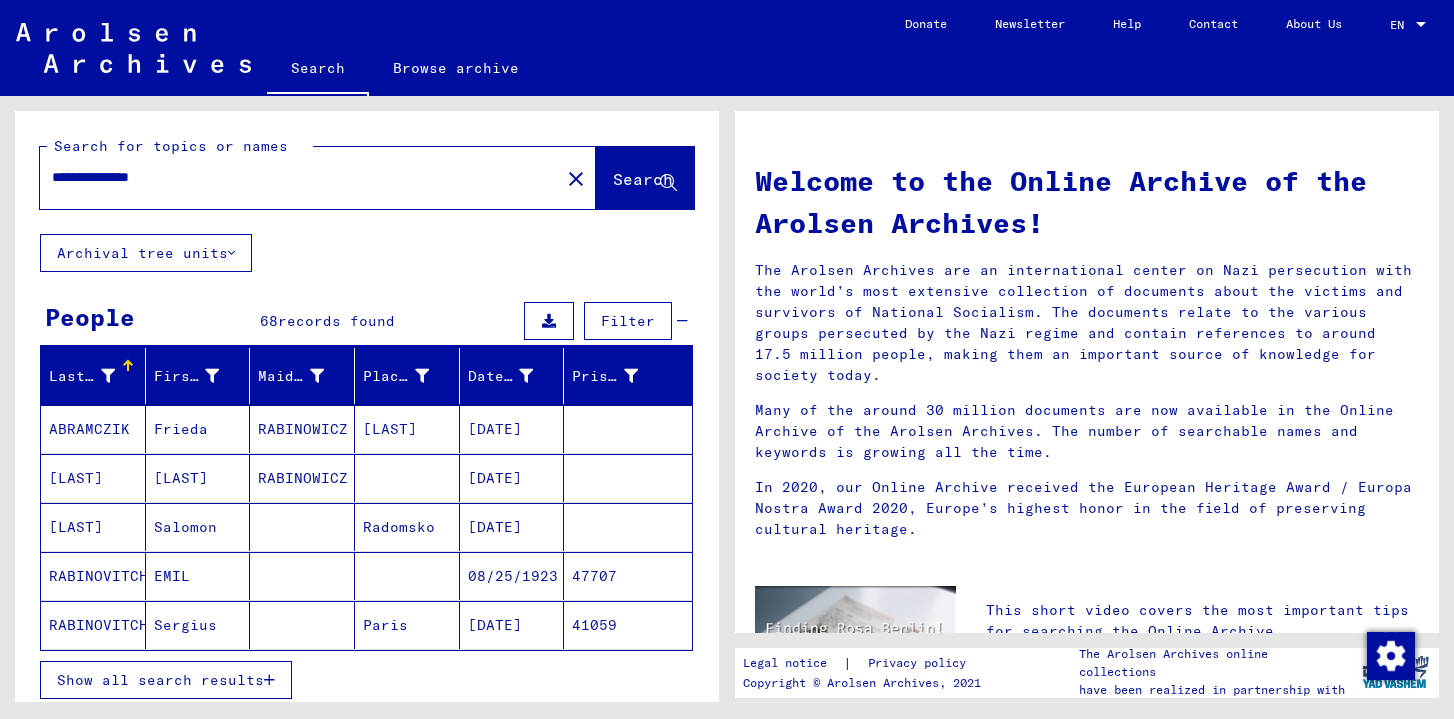 click on "Show all search results" at bounding box center [160, 680] 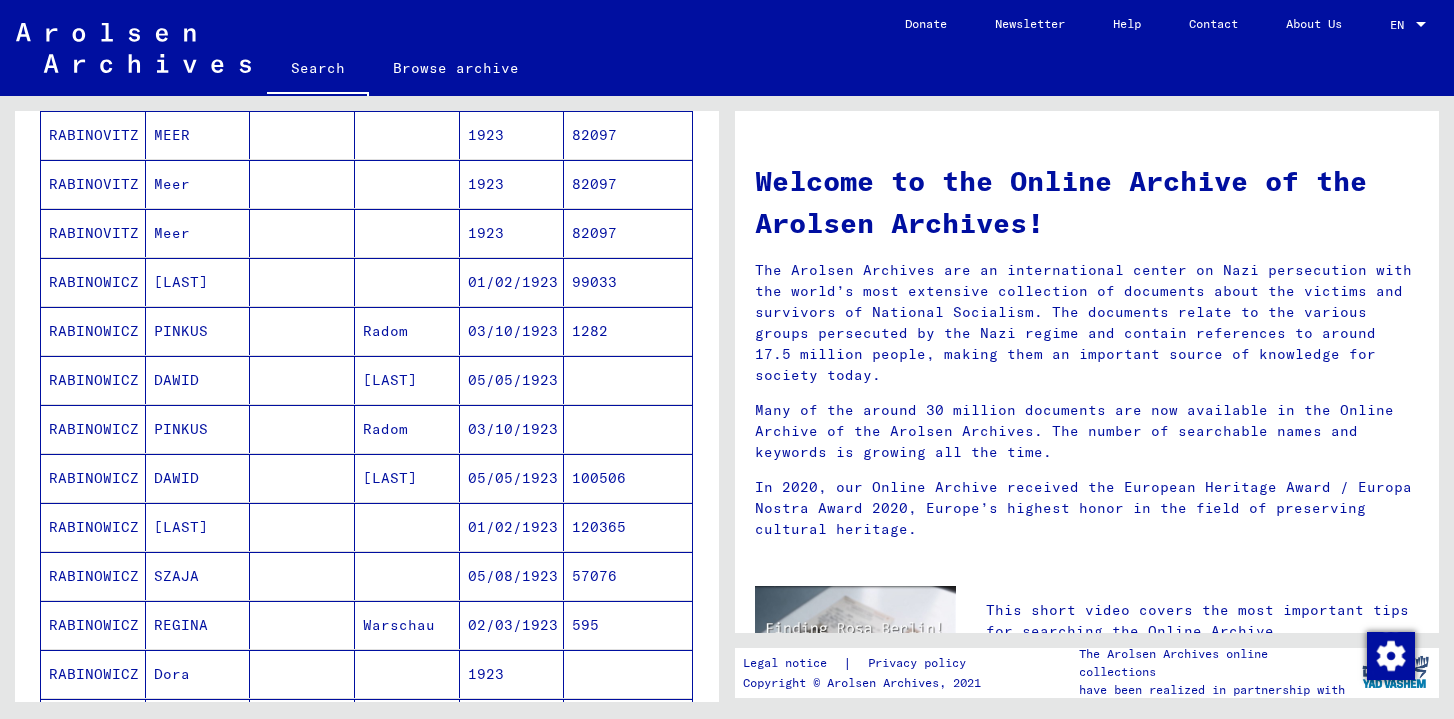 scroll, scrollTop: 645, scrollLeft: 0, axis: vertical 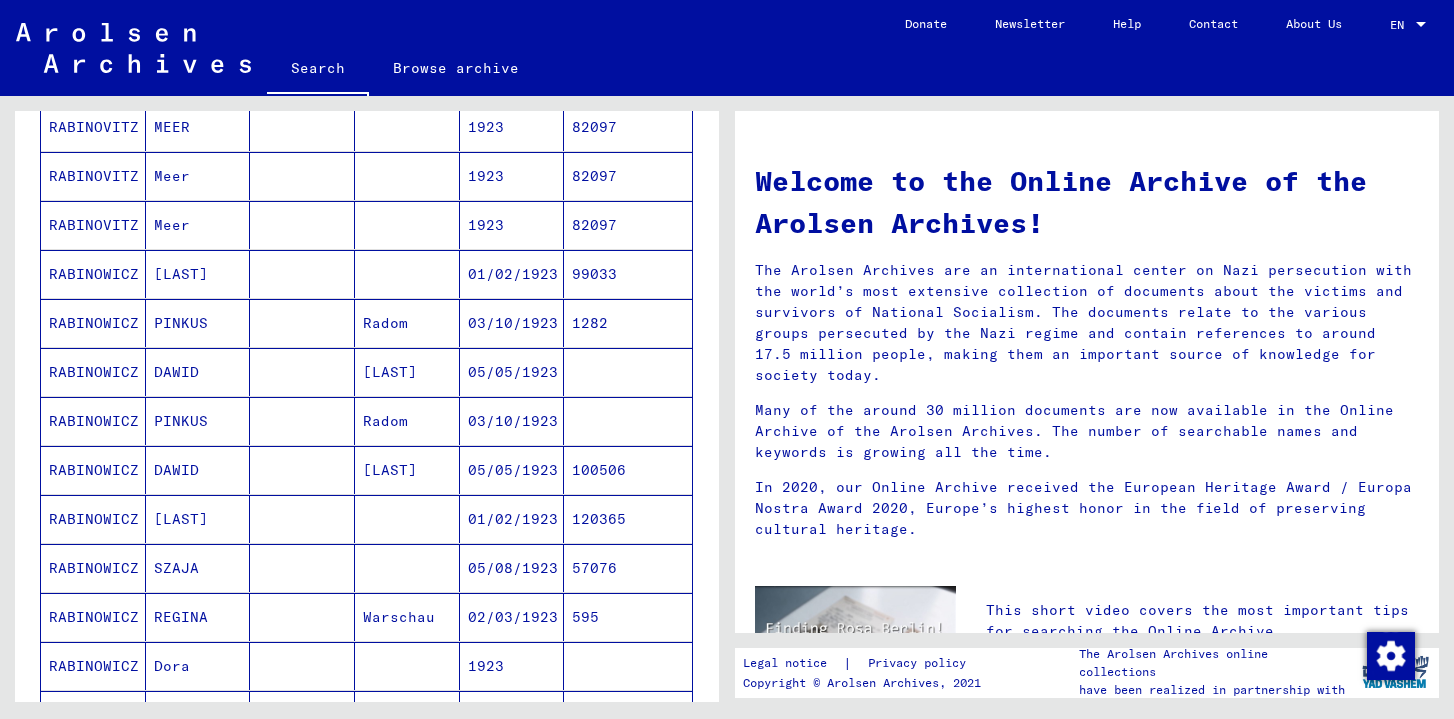 click at bounding box center [302, 617] 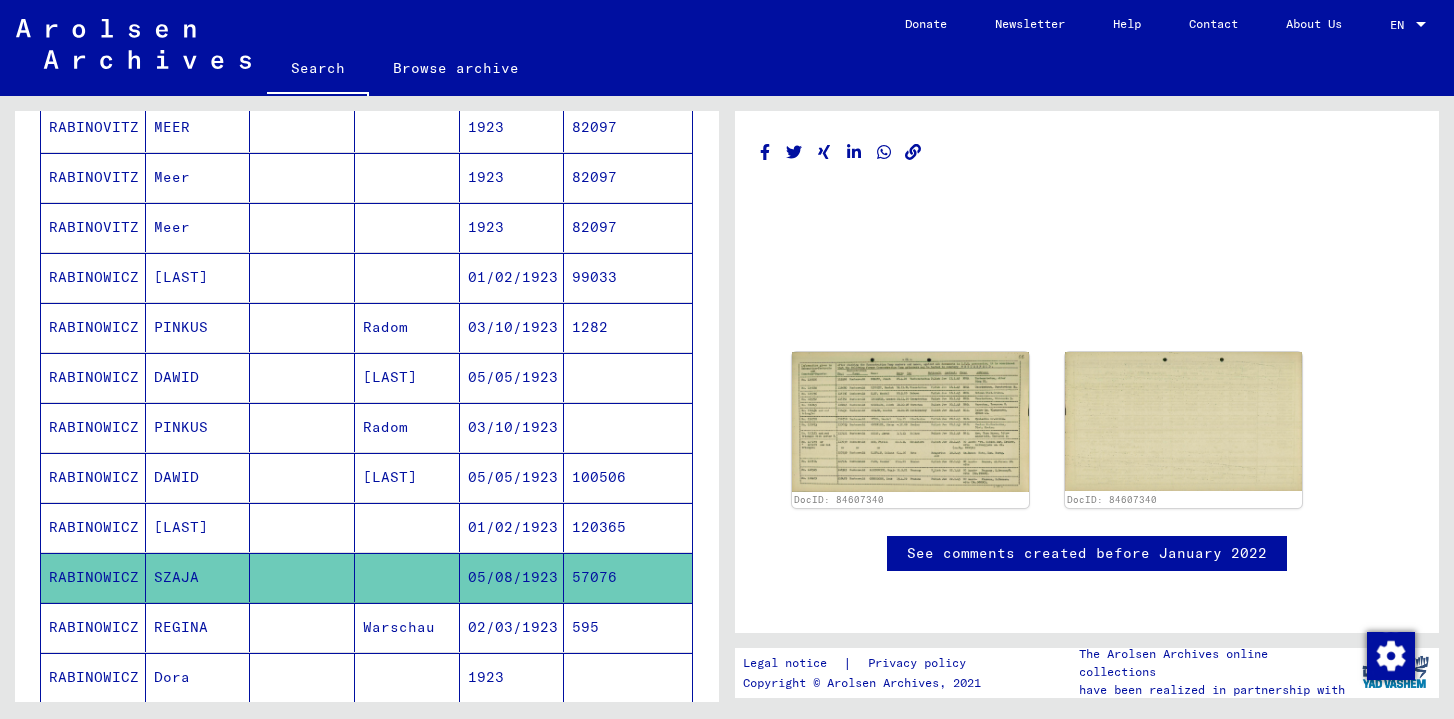 scroll, scrollTop: 0, scrollLeft: 0, axis: both 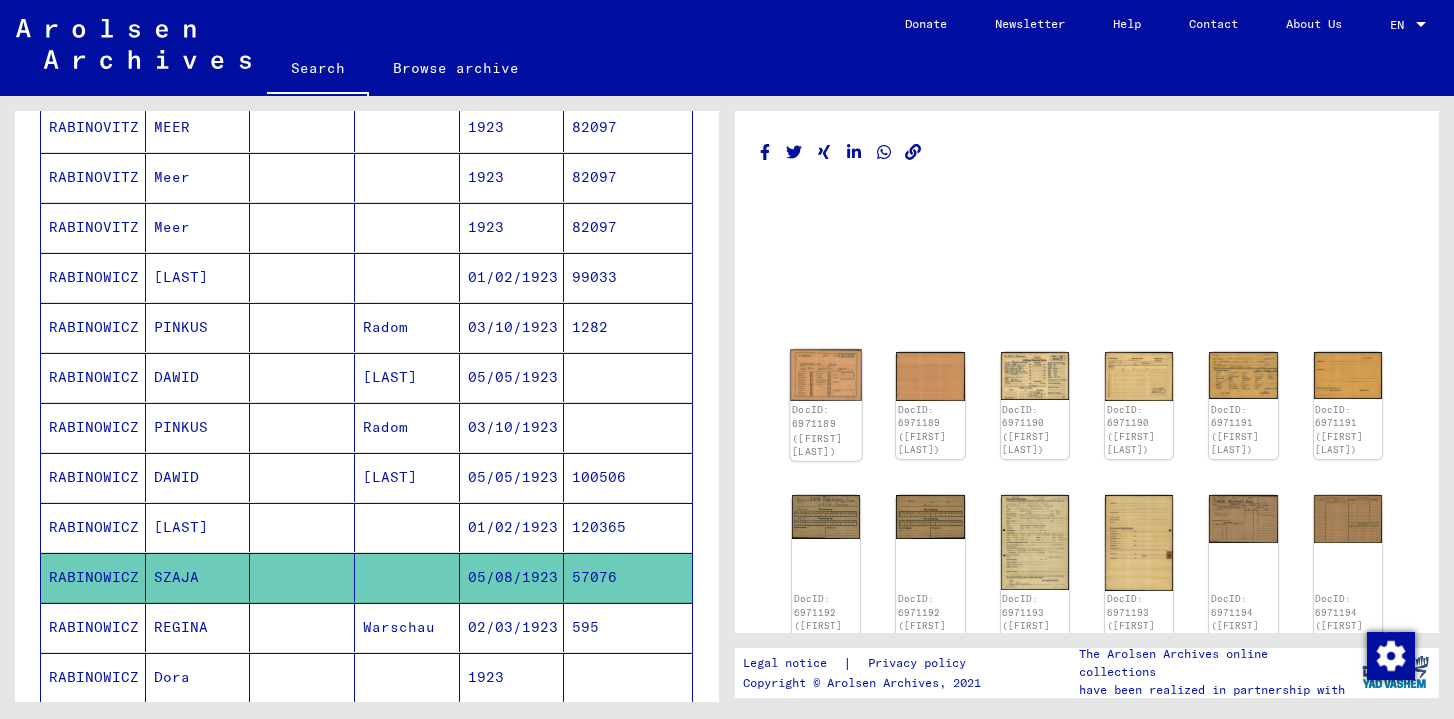 click 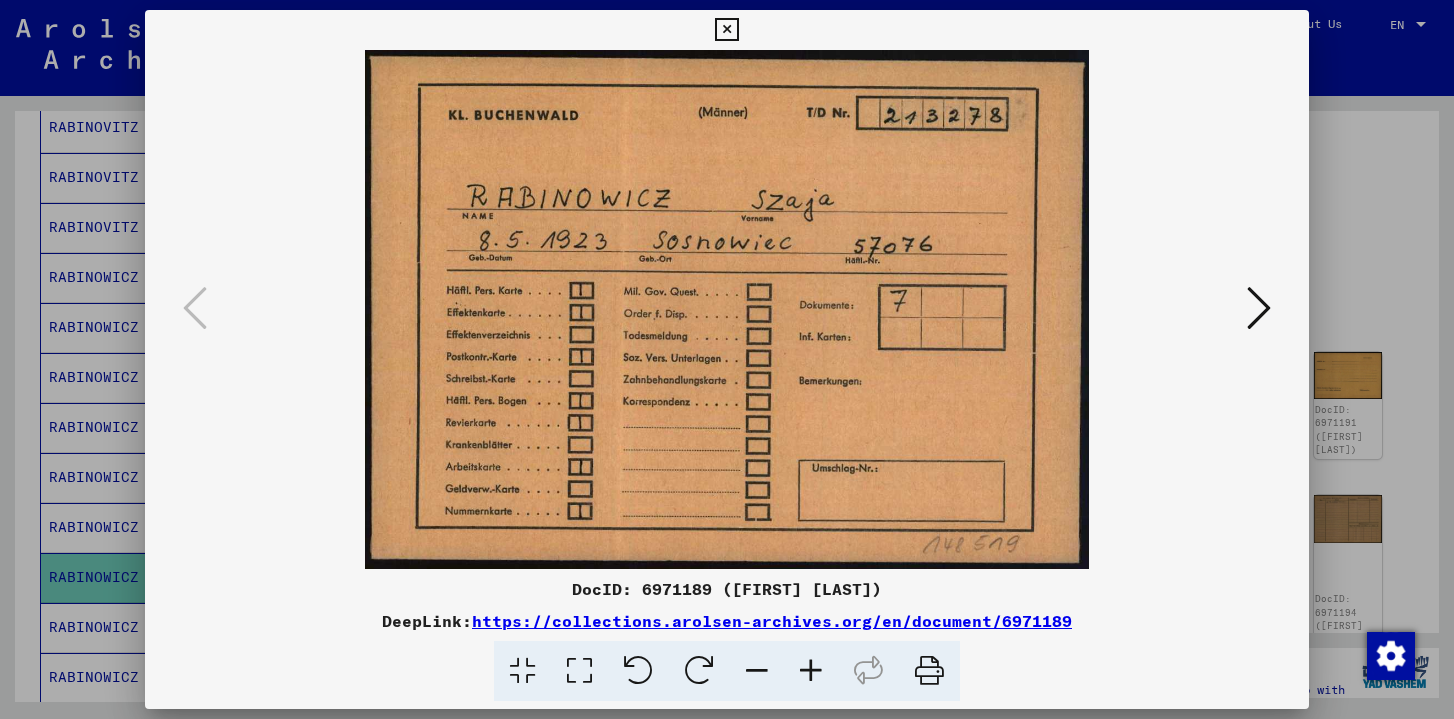 click at bounding box center [1259, 308] 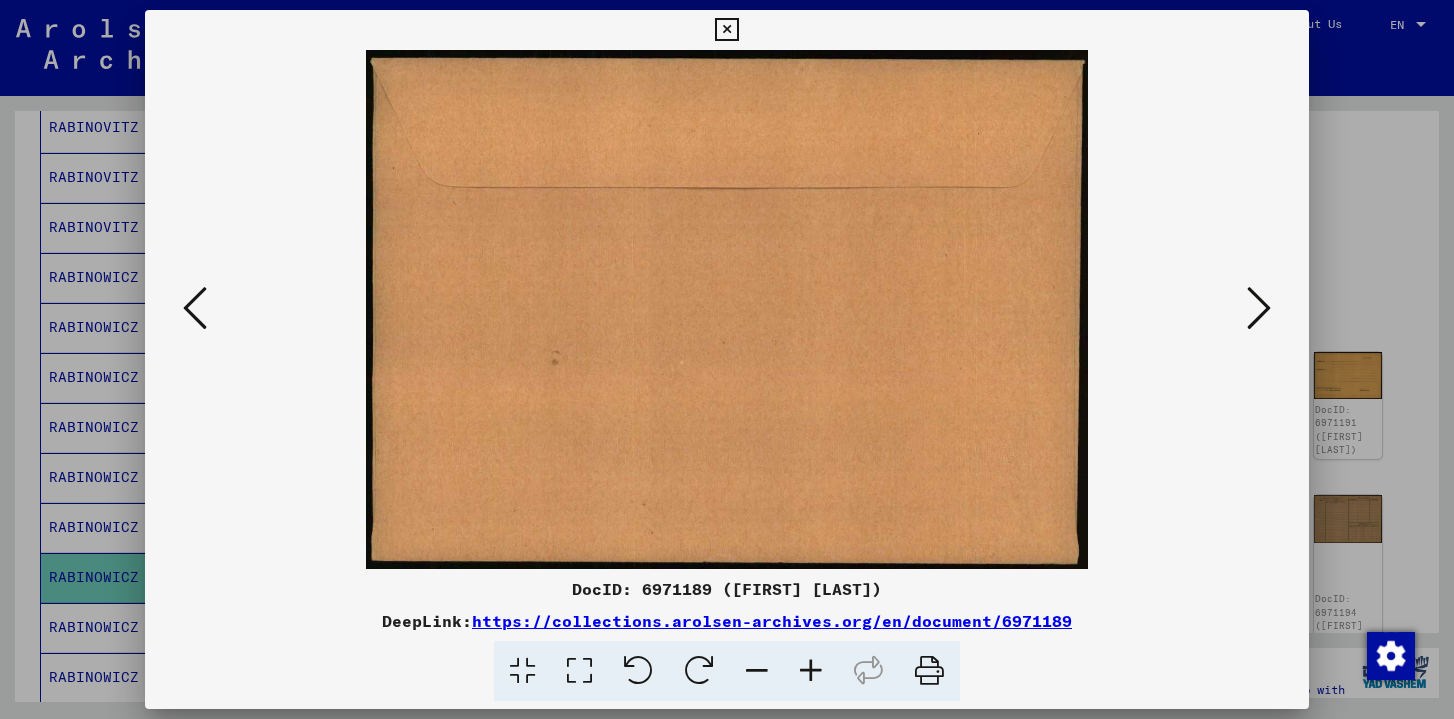 click at bounding box center (1259, 308) 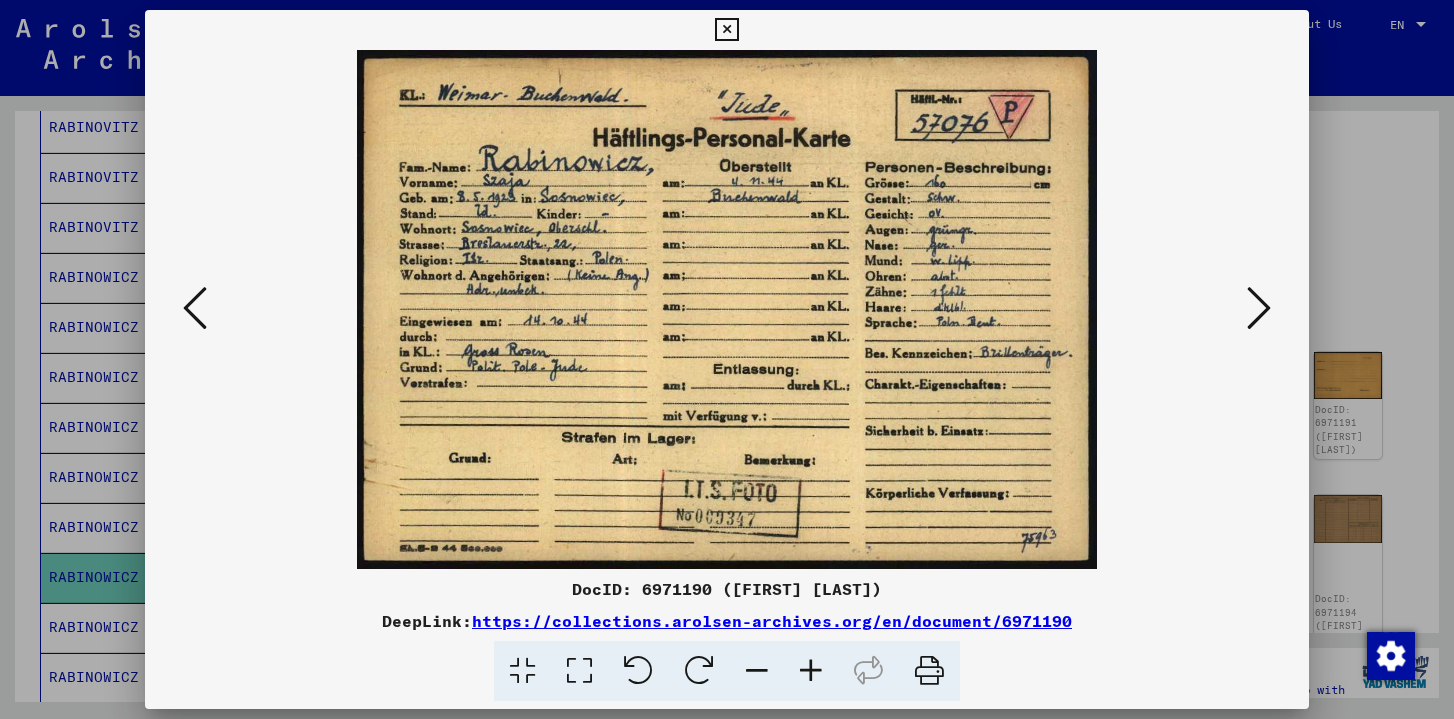 click at bounding box center (1259, 308) 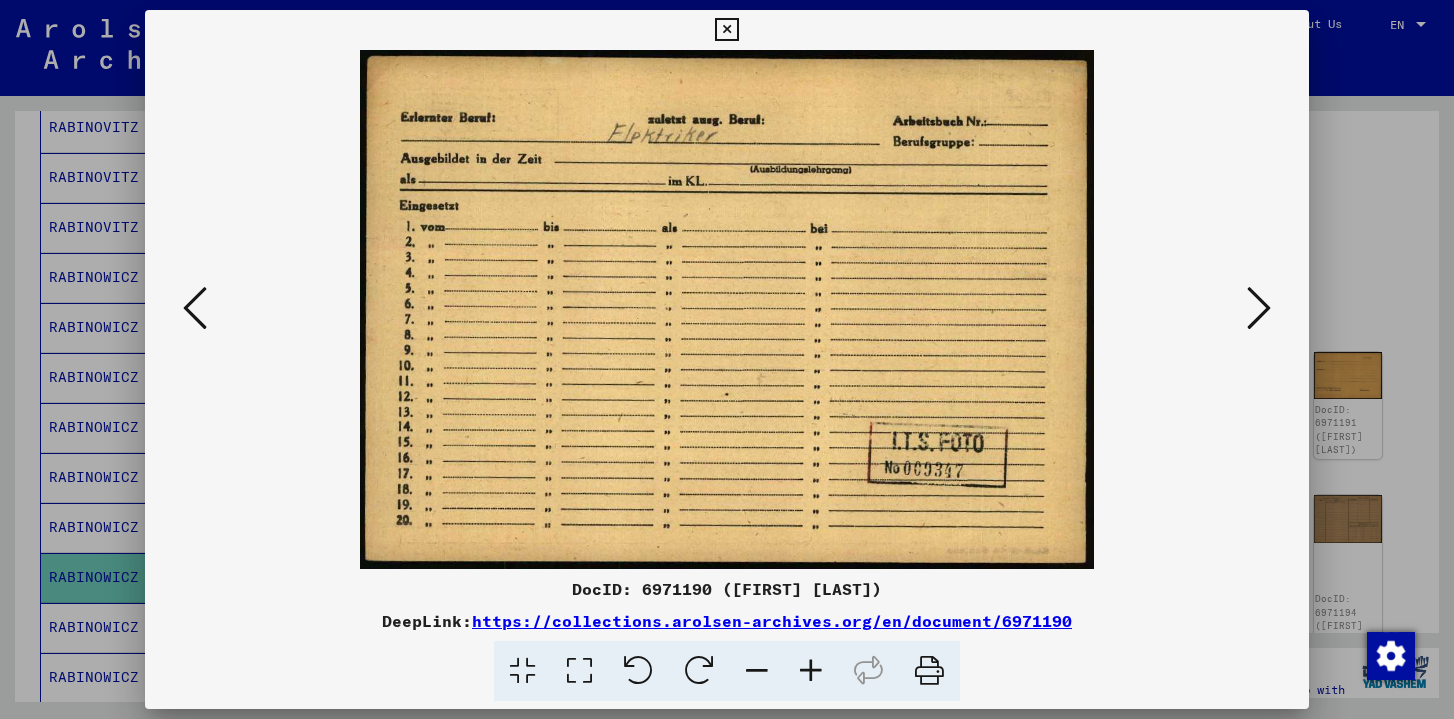 click at bounding box center (1259, 308) 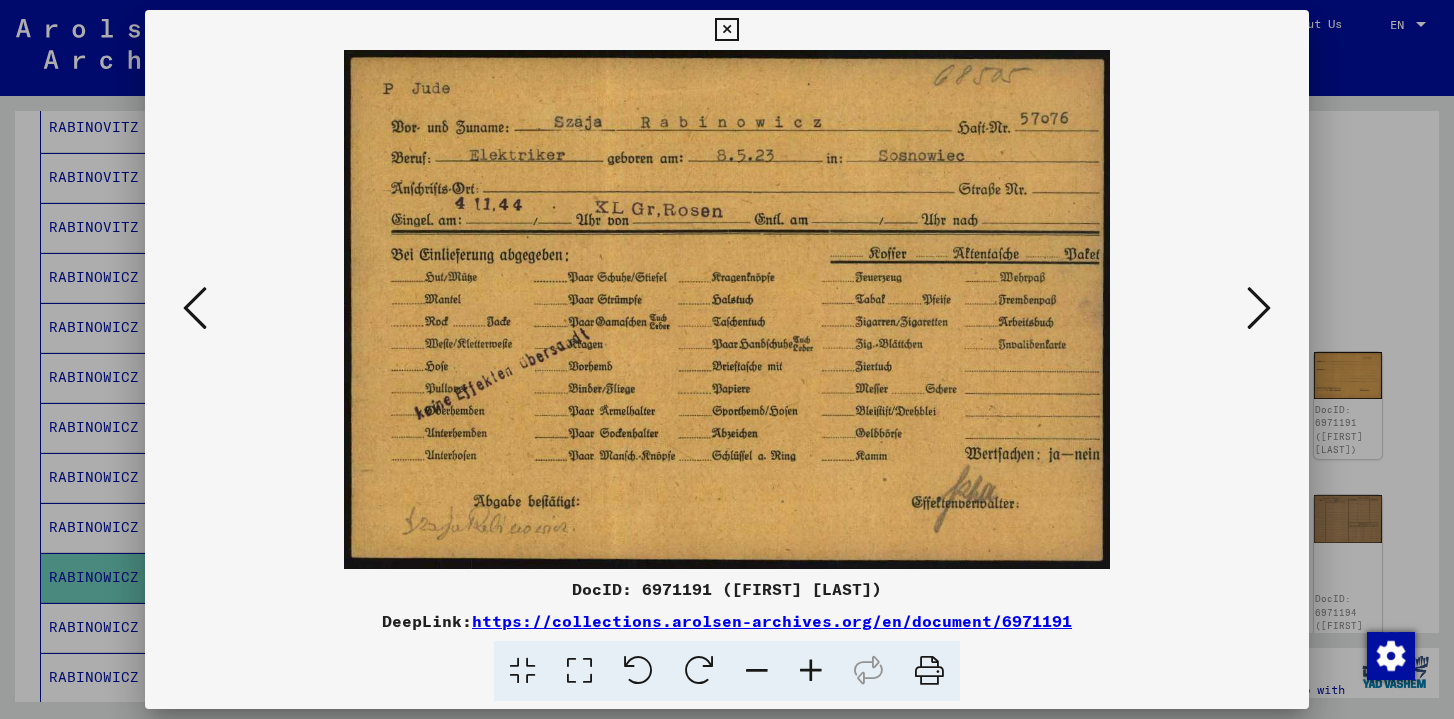 click at bounding box center (1259, 308) 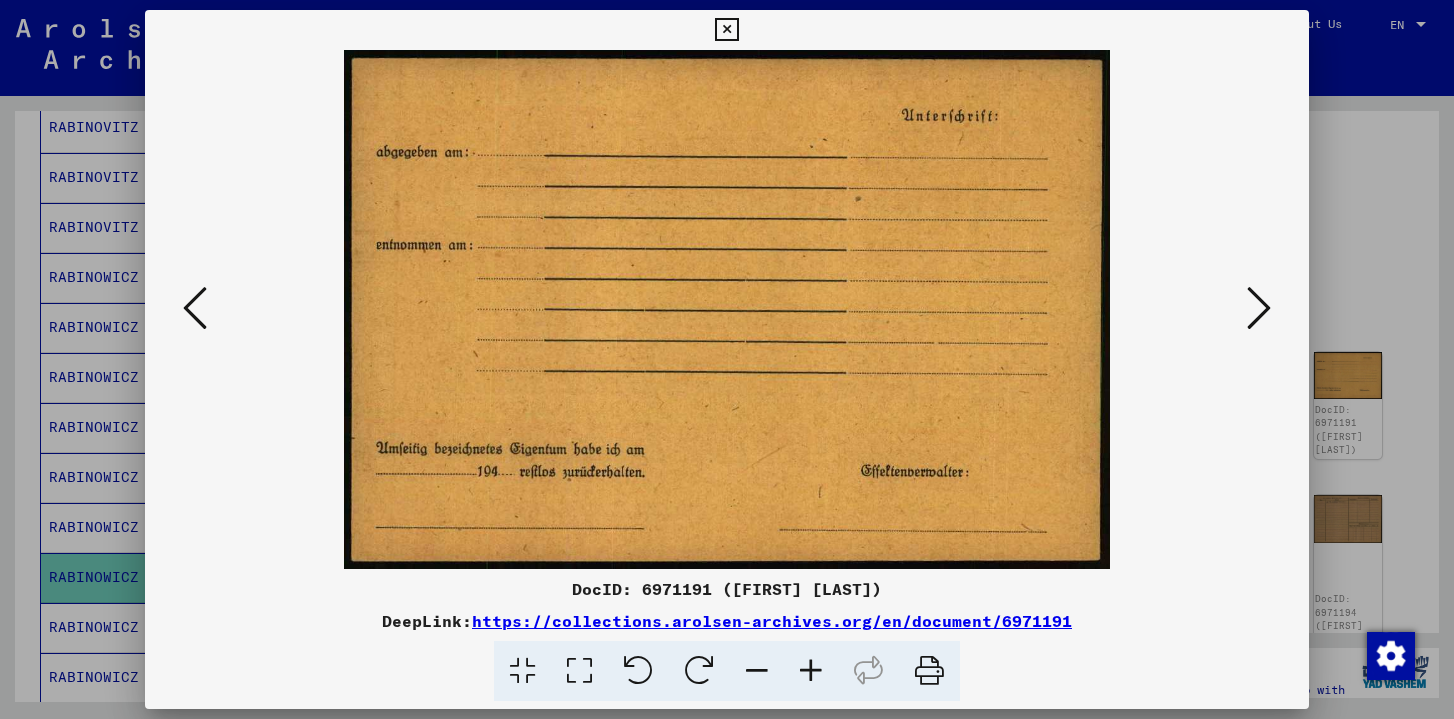 click at bounding box center [1259, 308] 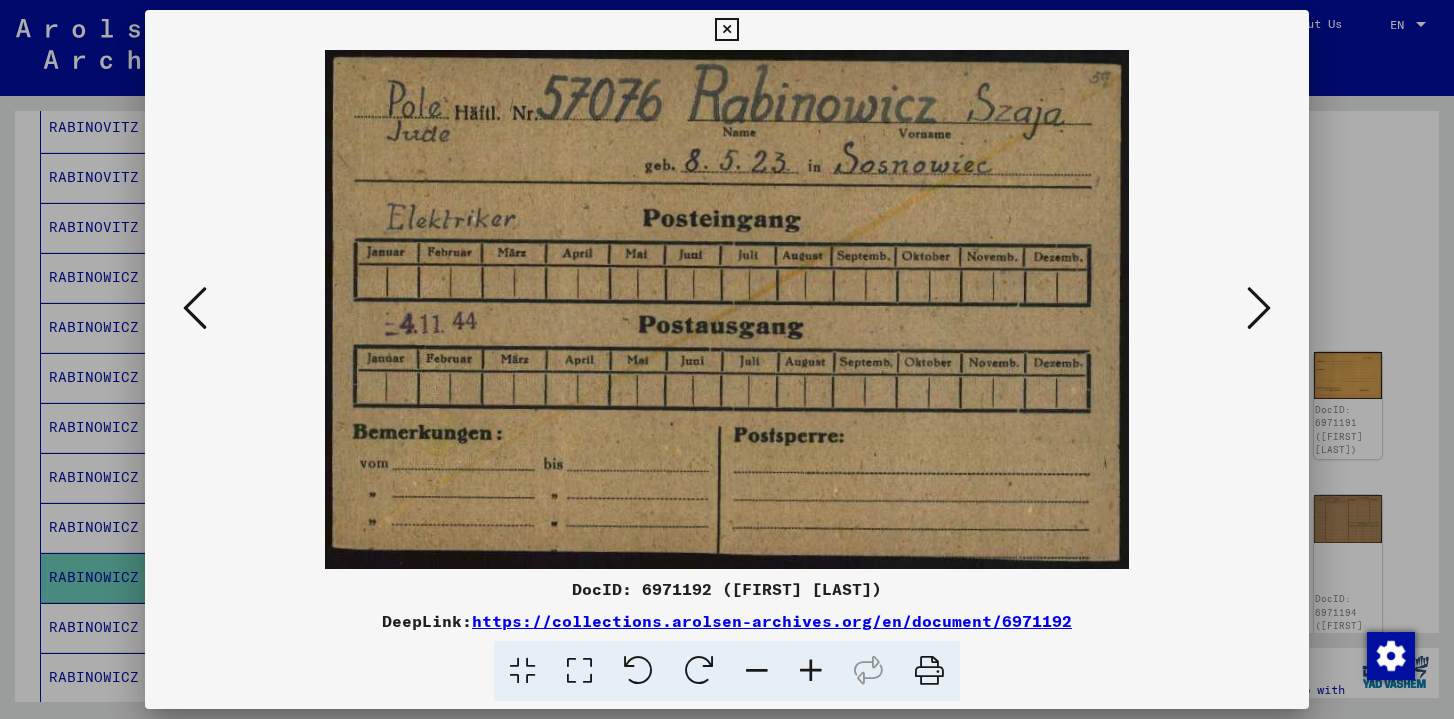click at bounding box center (1259, 308) 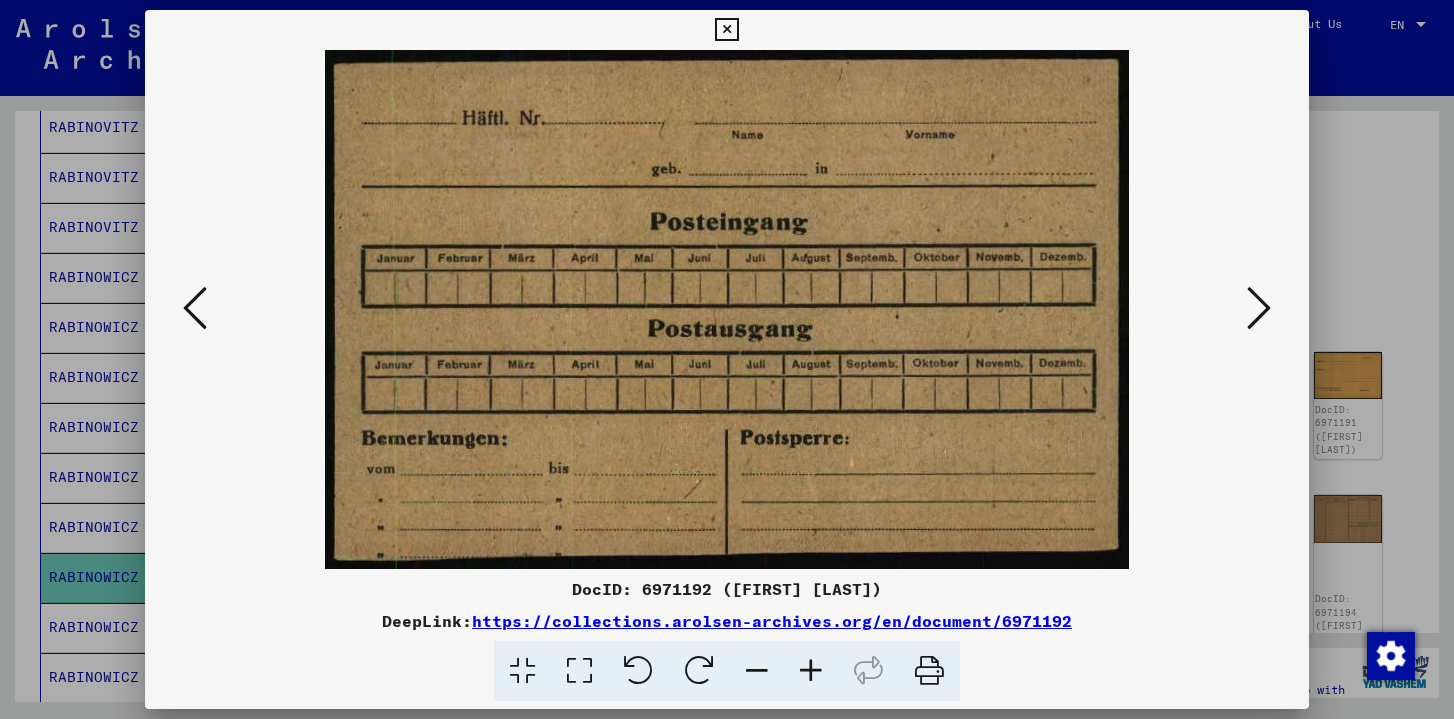 click at bounding box center [1259, 308] 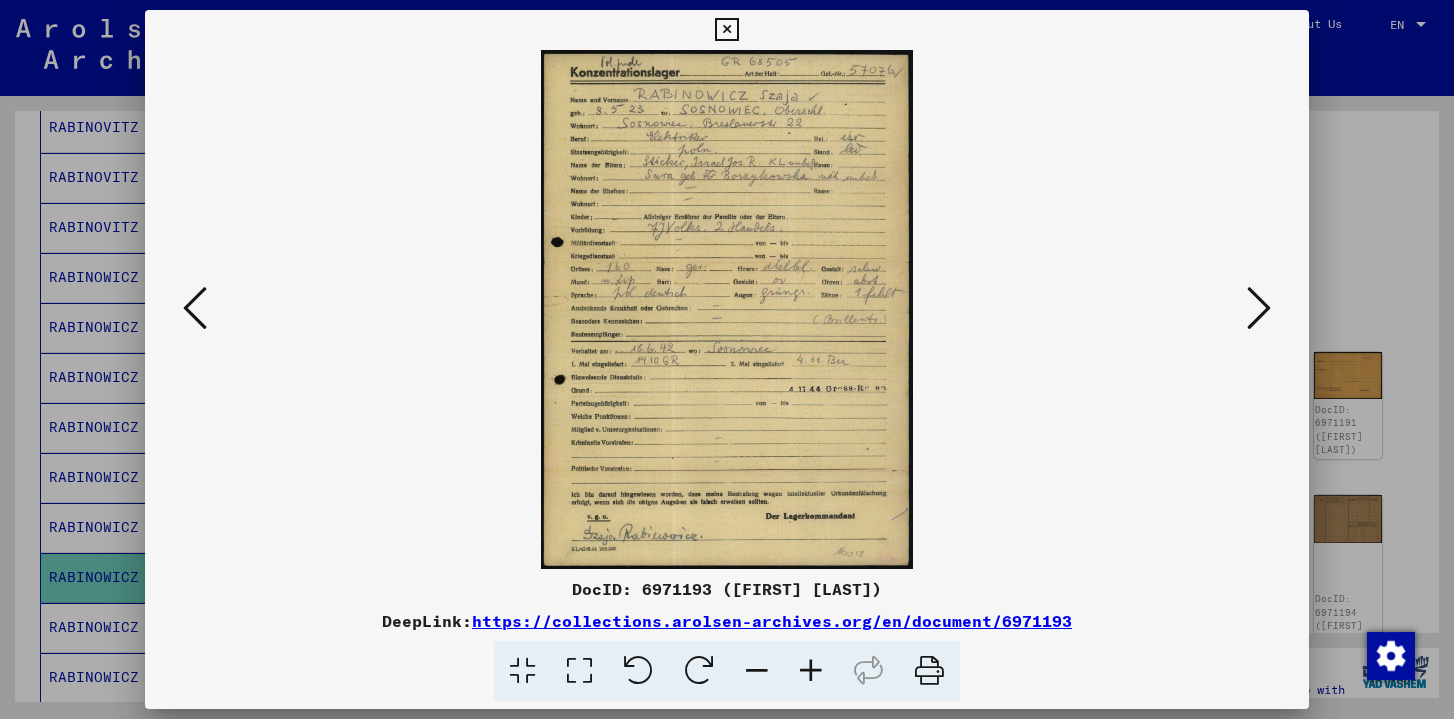 click at bounding box center (811, 671) 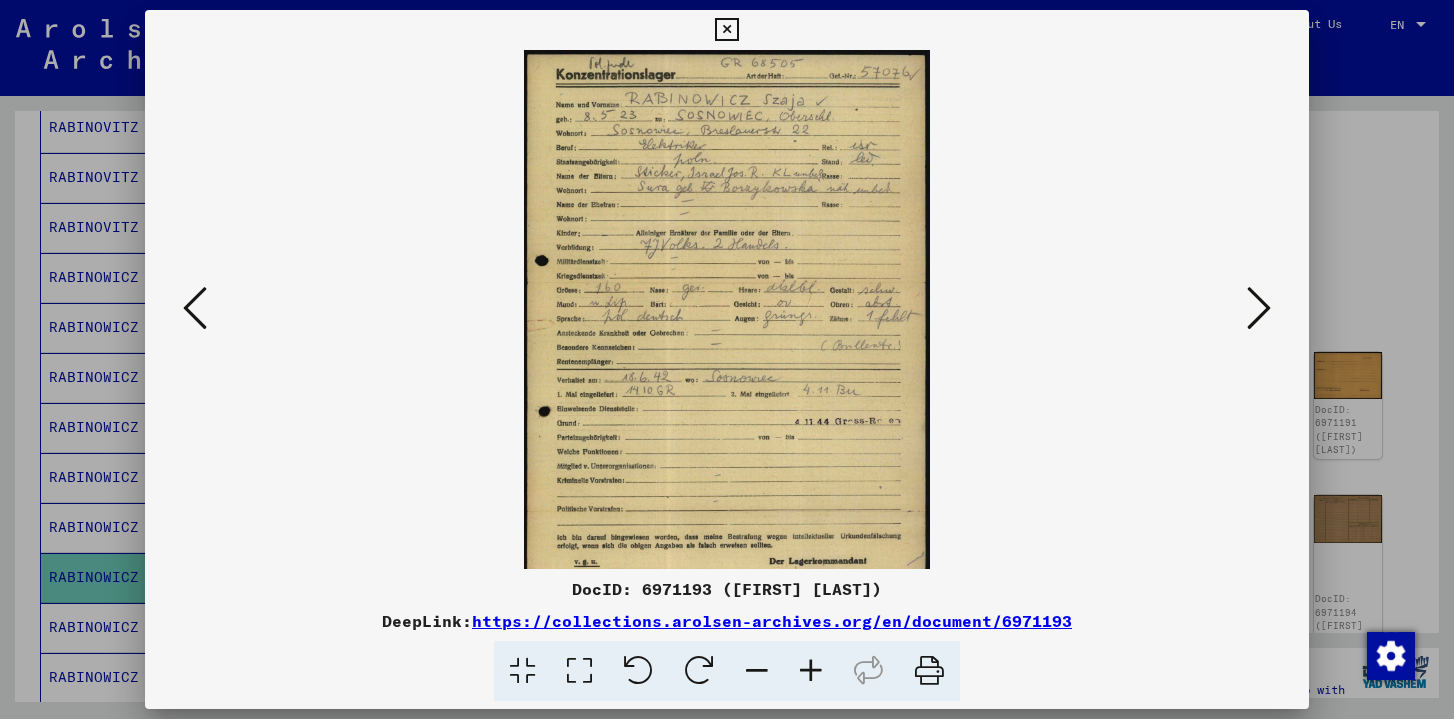 click at bounding box center [811, 671] 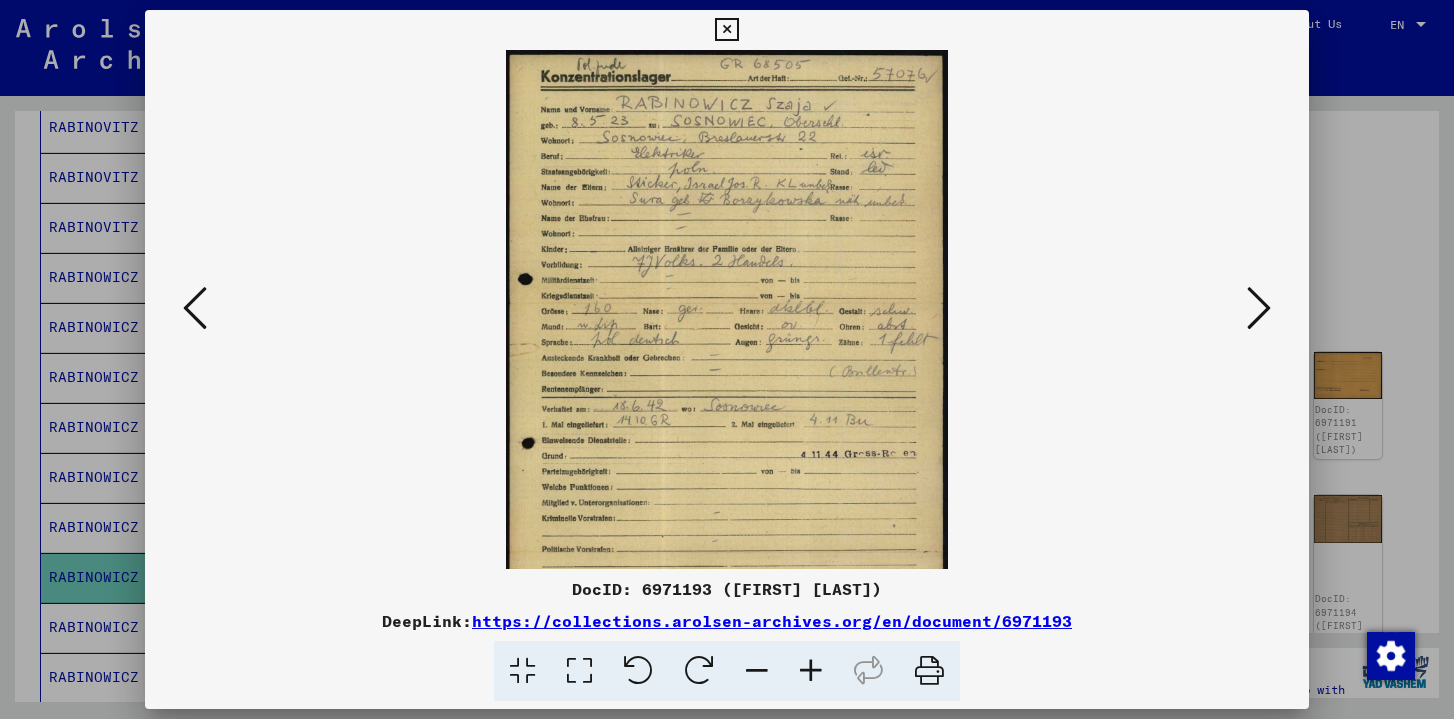 click at bounding box center (811, 671) 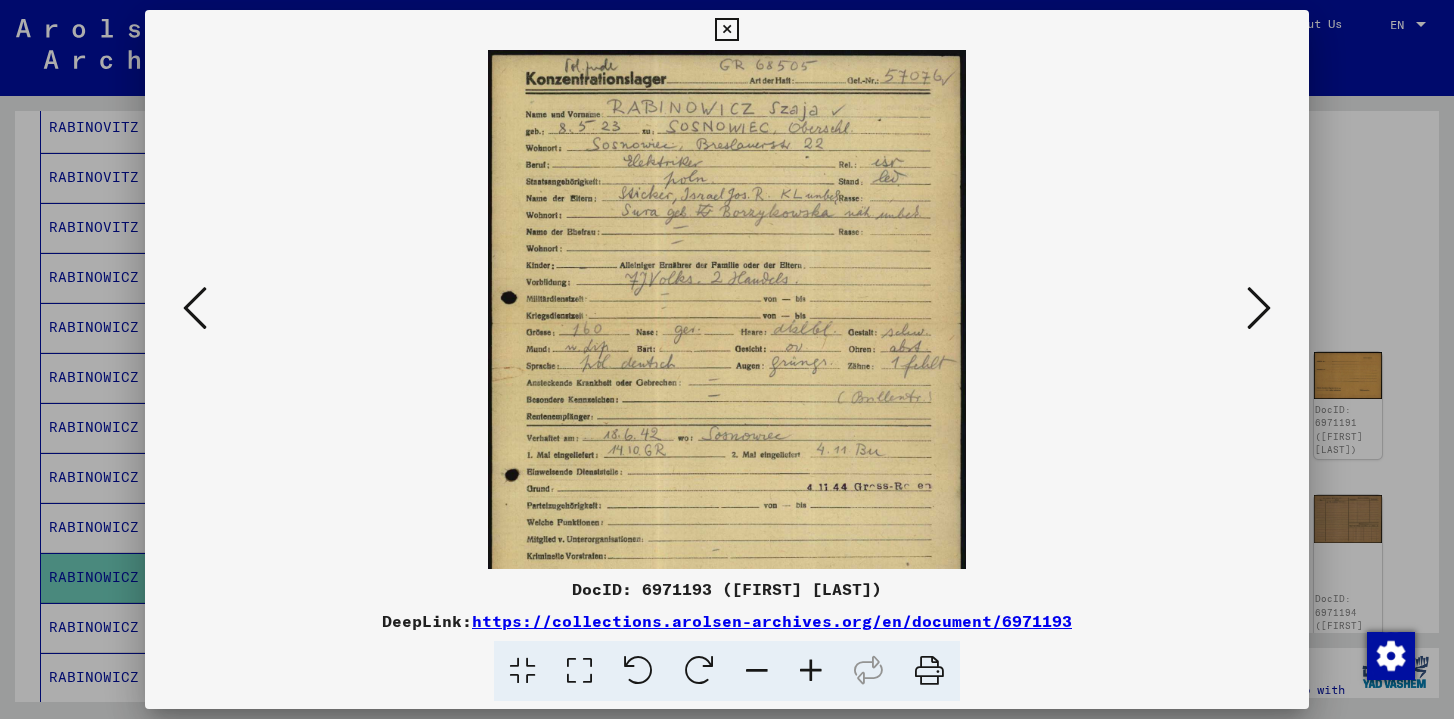 click at bounding box center [811, 671] 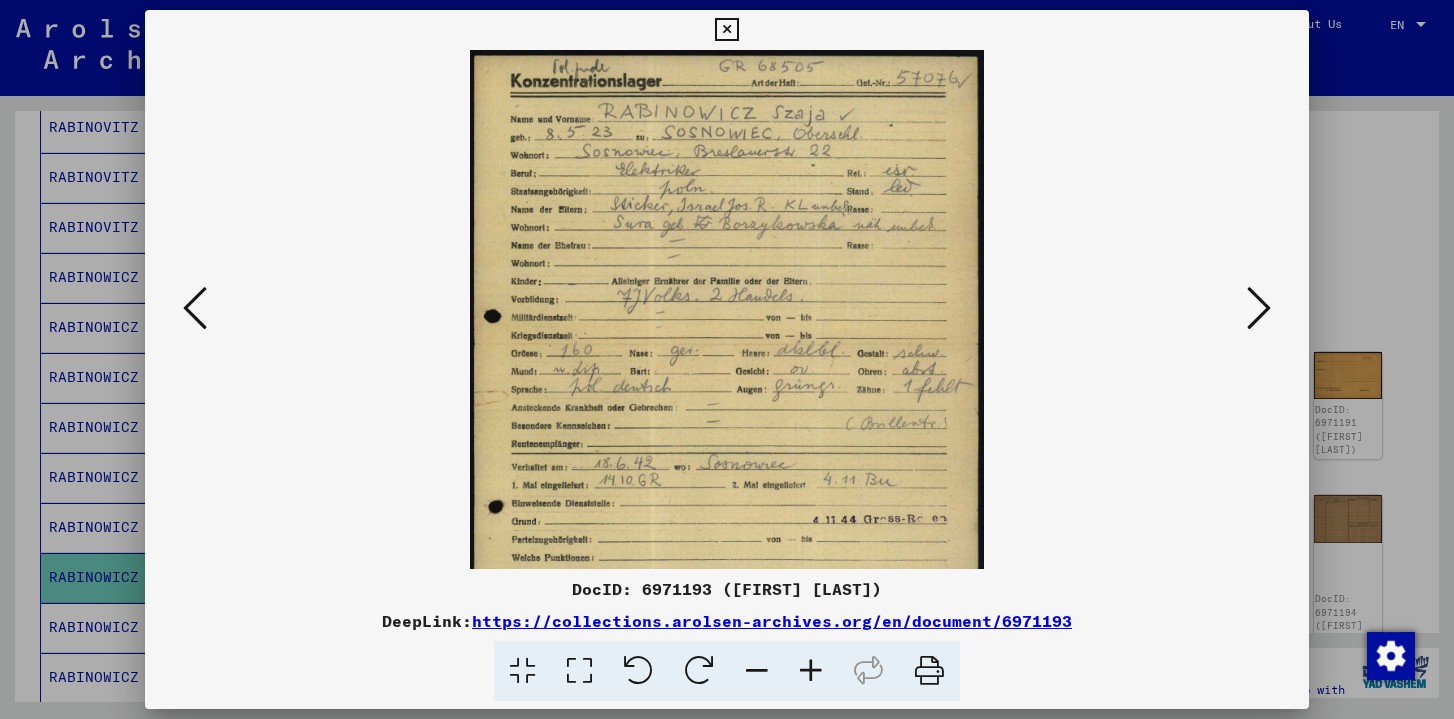 click at bounding box center (811, 671) 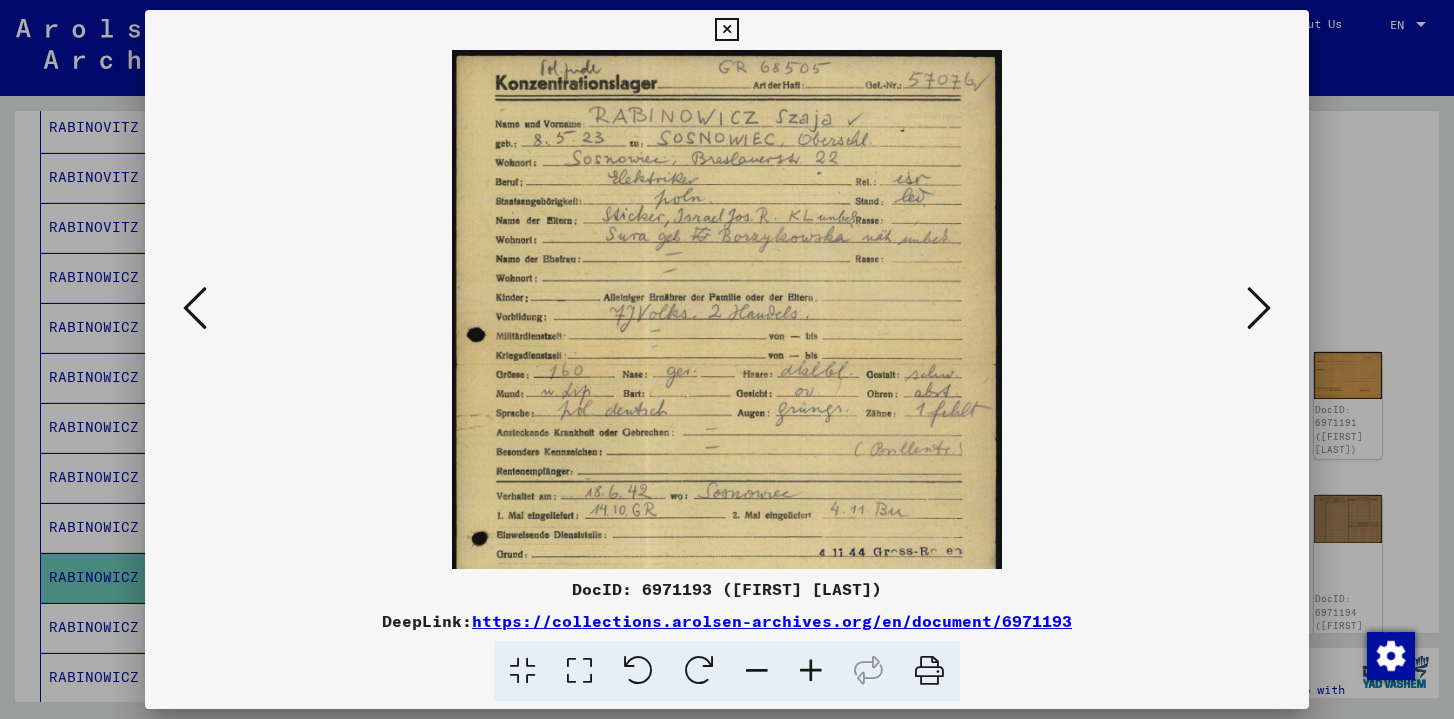 click at bounding box center [811, 671] 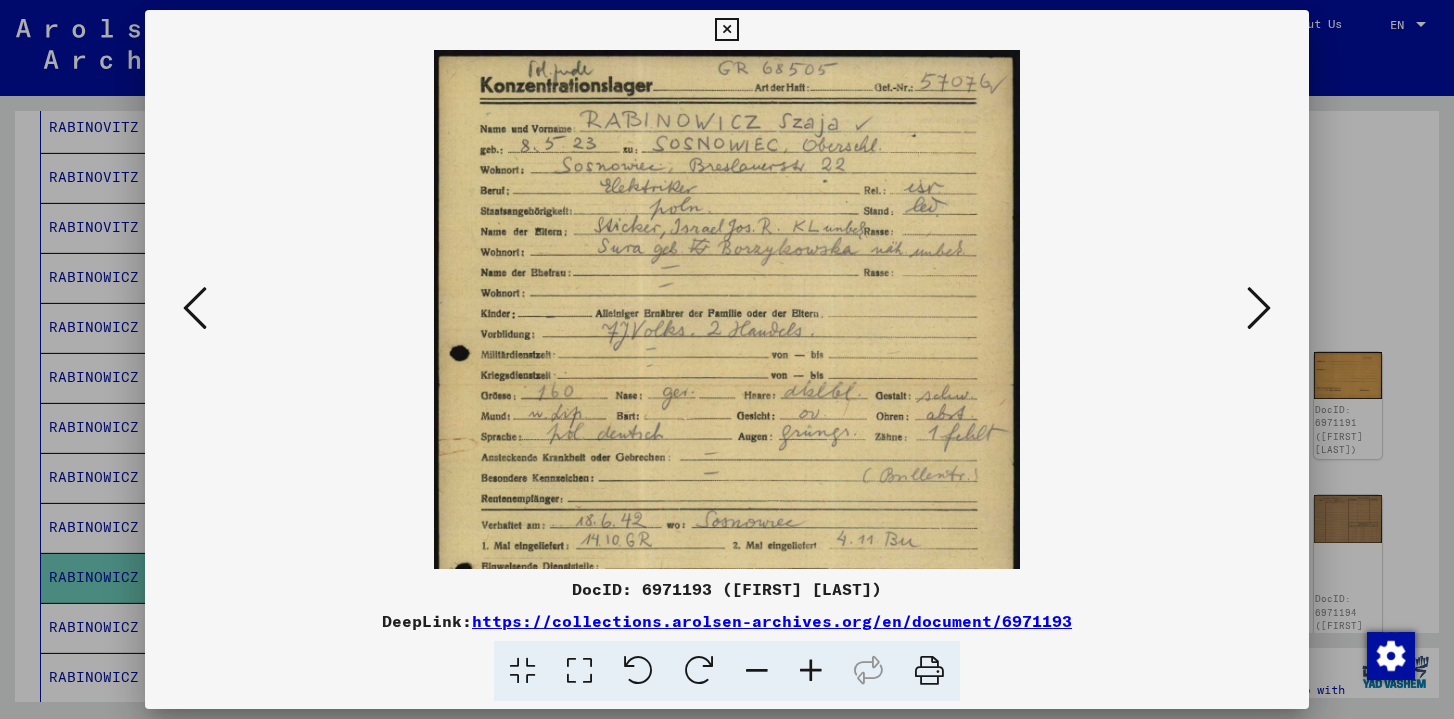 click at bounding box center [811, 671] 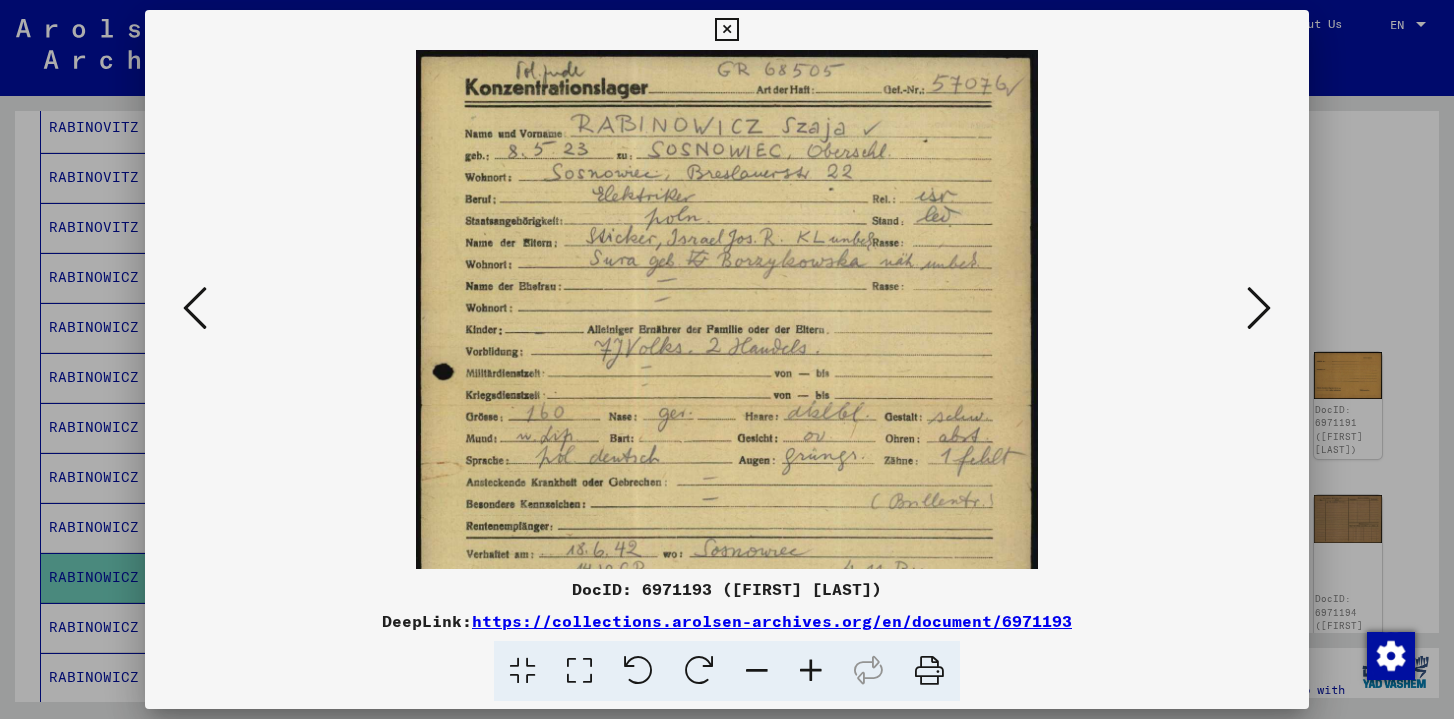 click at bounding box center [811, 671] 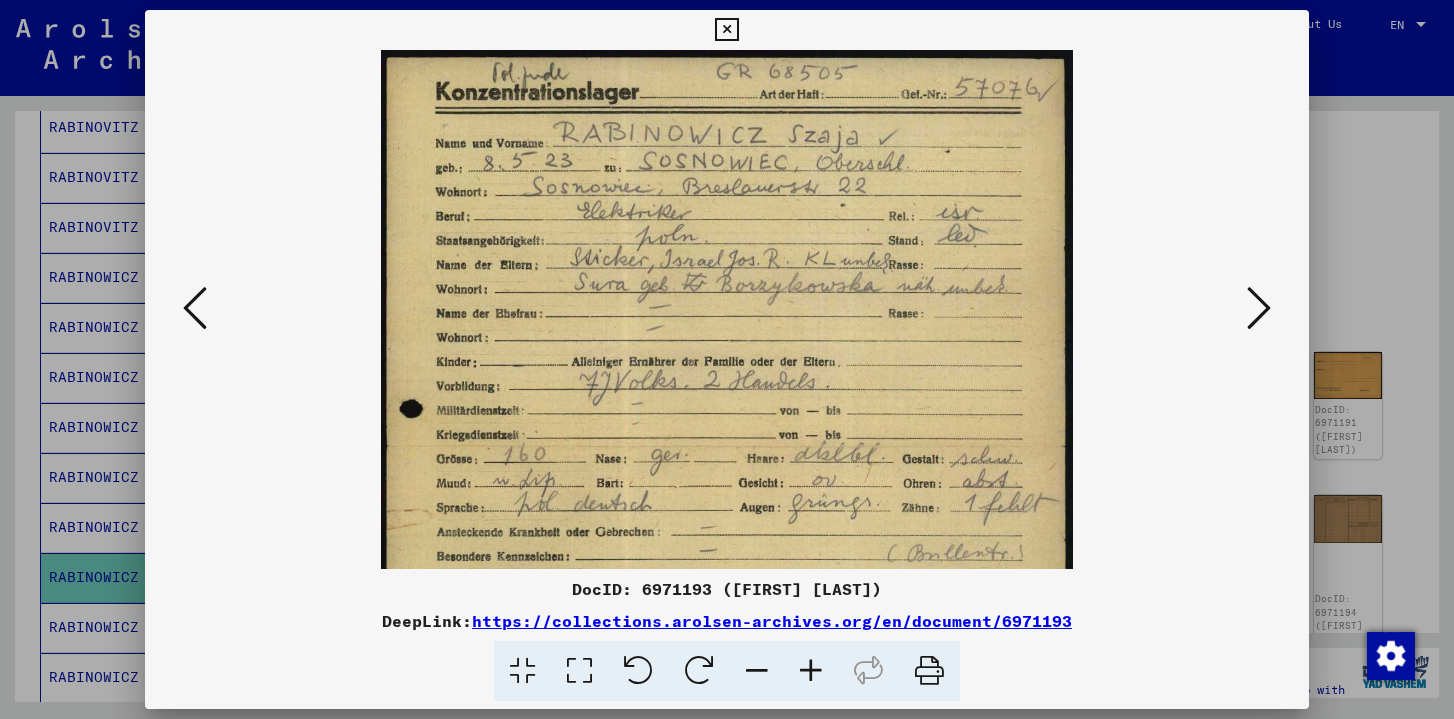 click at bounding box center (811, 671) 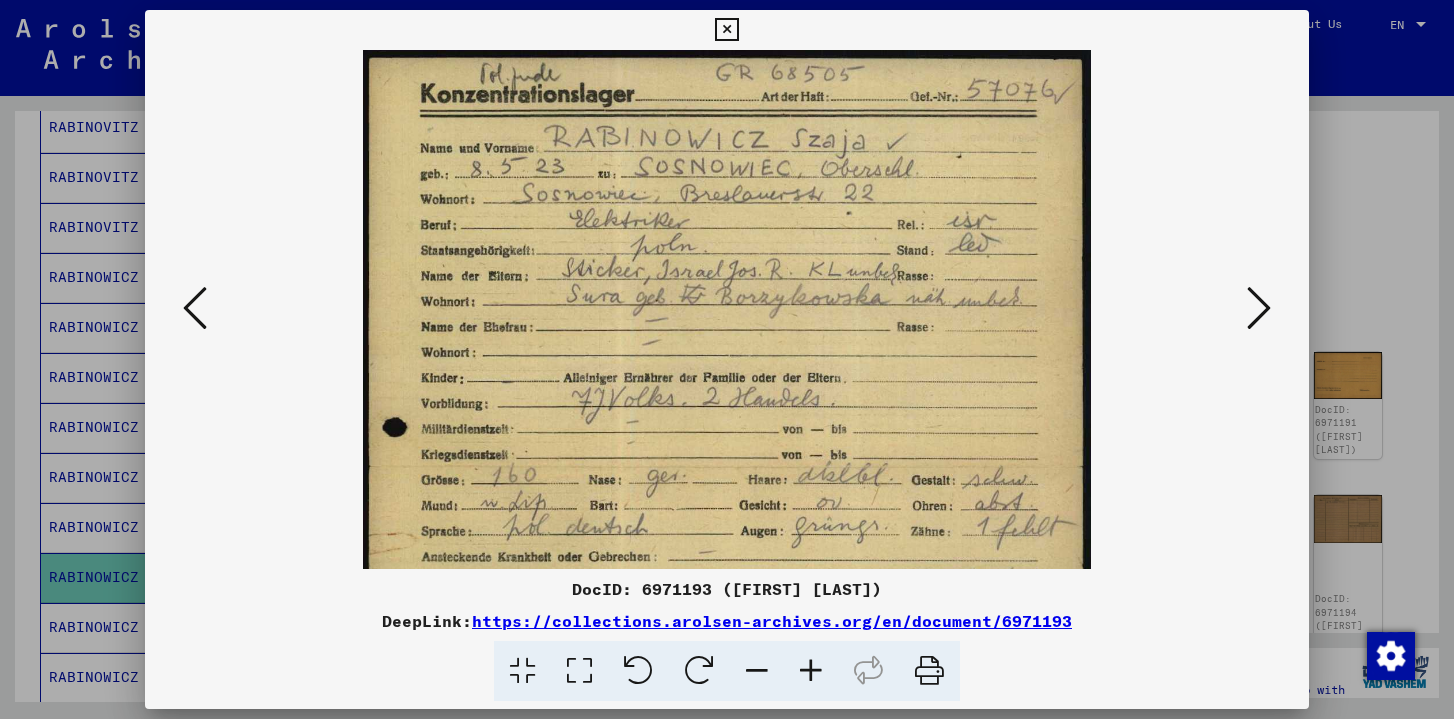 click at bounding box center [811, 671] 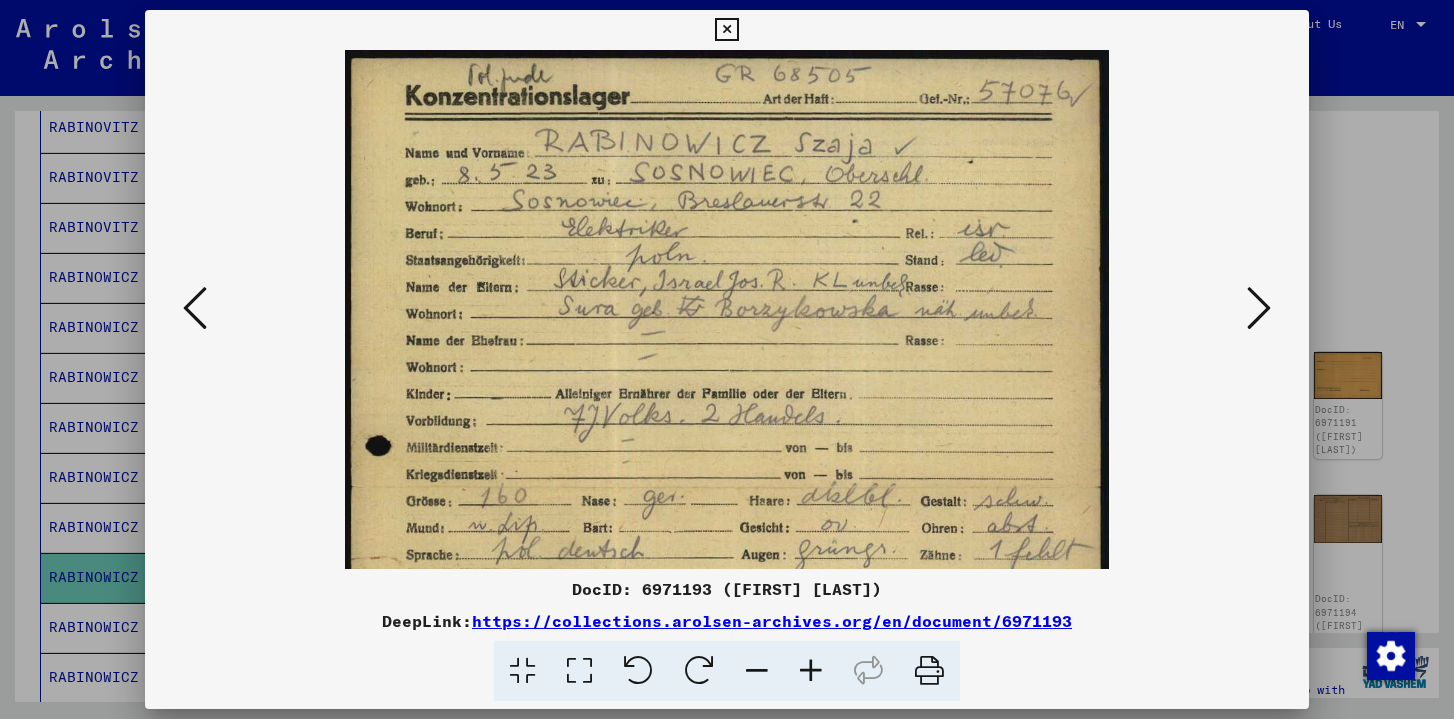 click at bounding box center [811, 671] 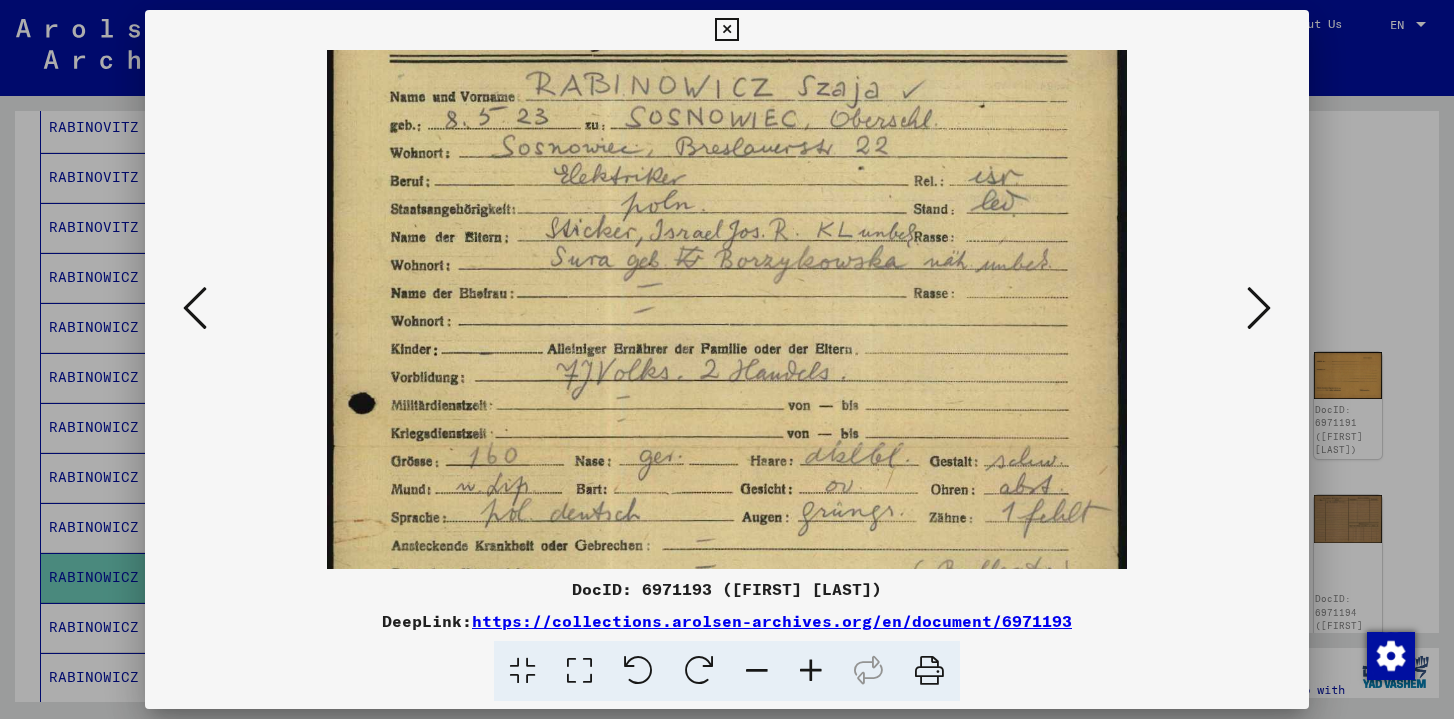 scroll, scrollTop: 72, scrollLeft: 0, axis: vertical 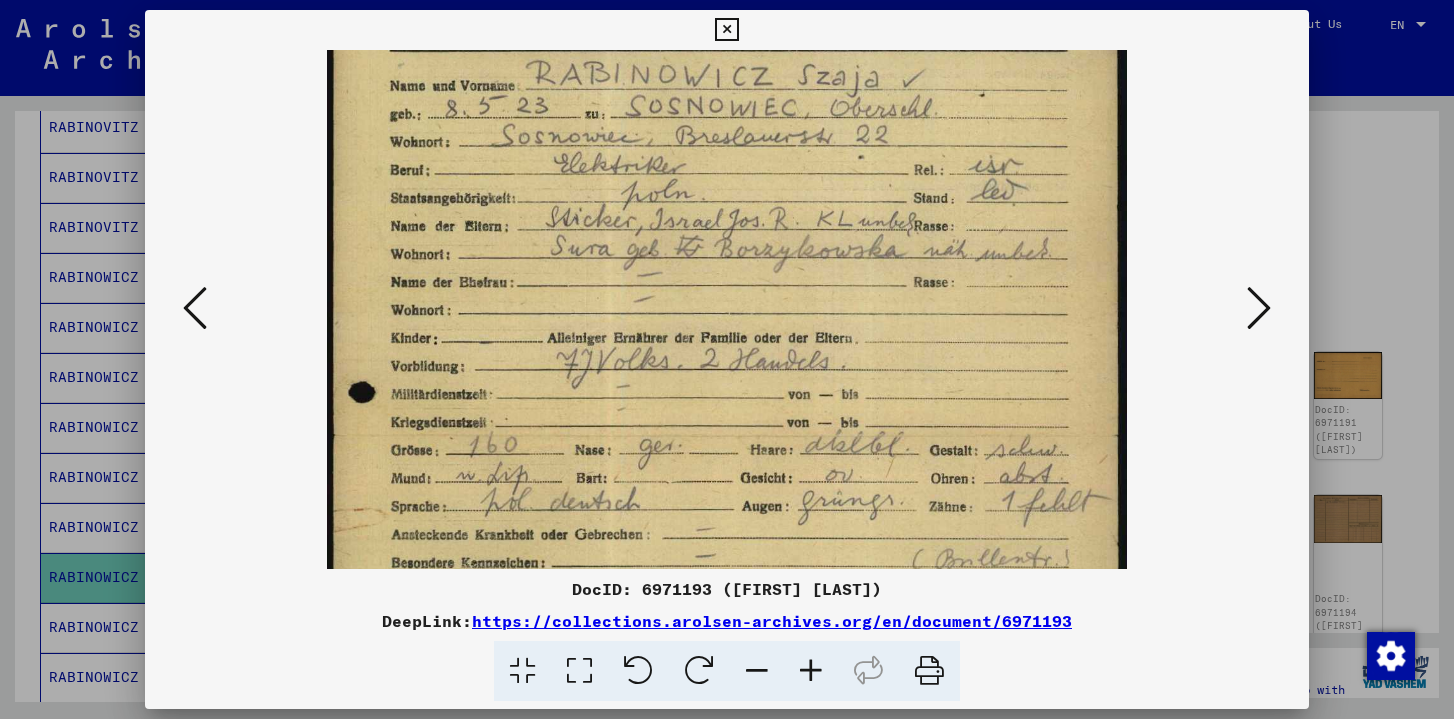 drag, startPoint x: 703, startPoint y: 394, endPoint x: 703, endPoint y: 322, distance: 72 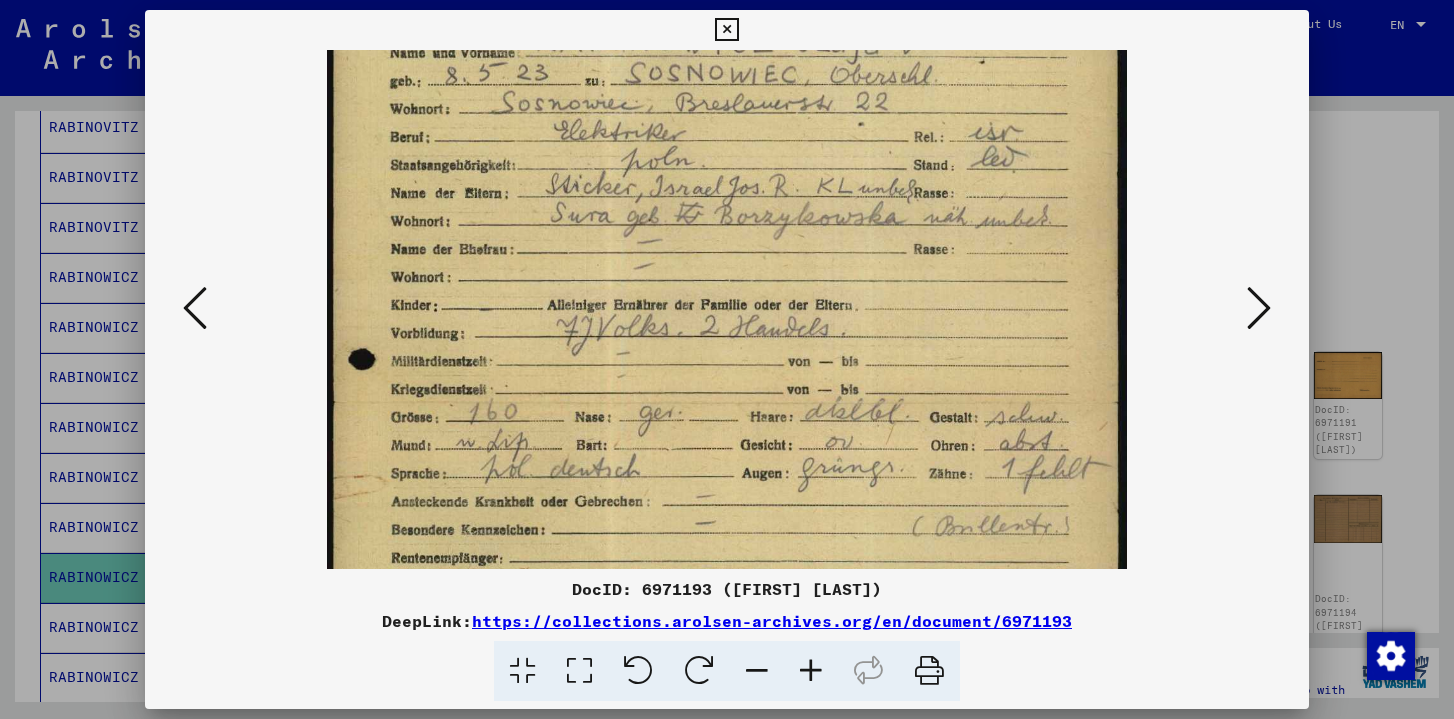 drag, startPoint x: 706, startPoint y: 394, endPoint x: 701, endPoint y: 361, distance: 33.37664 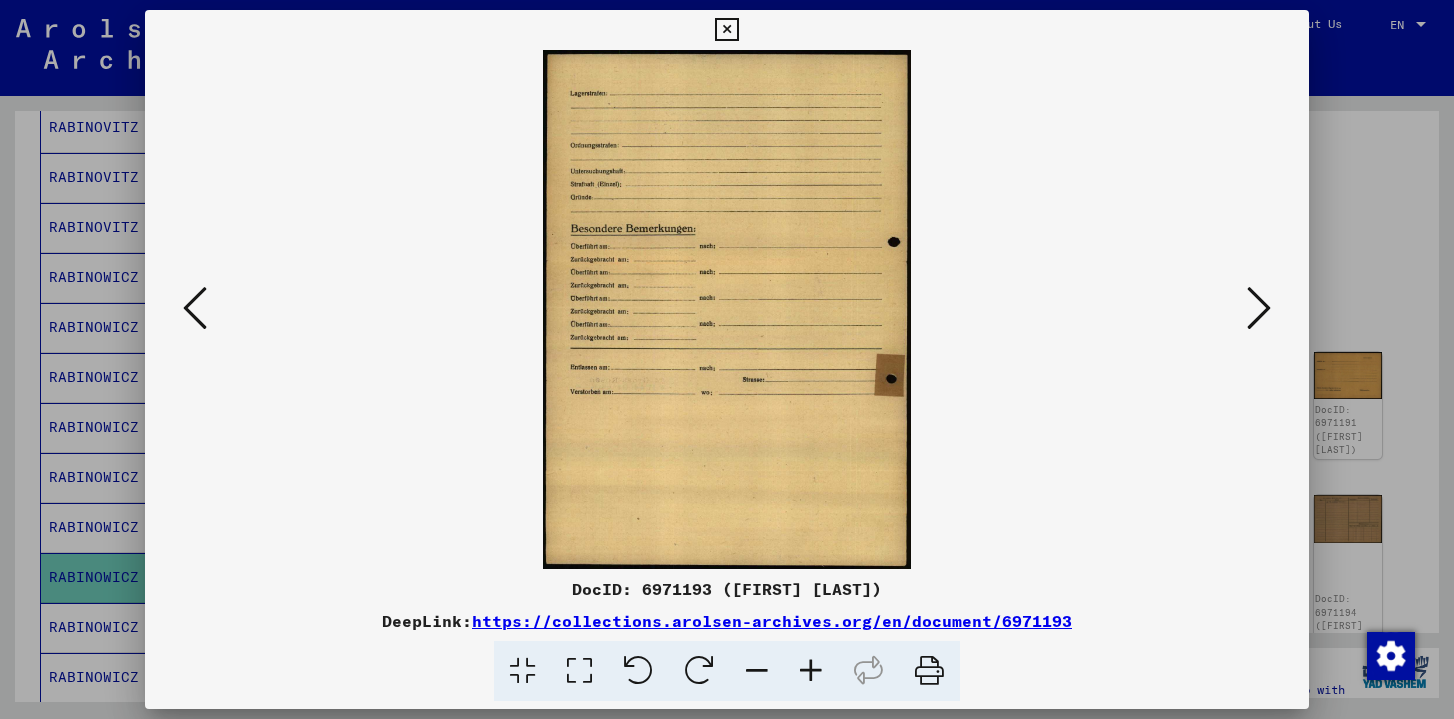 scroll, scrollTop: 0, scrollLeft: 0, axis: both 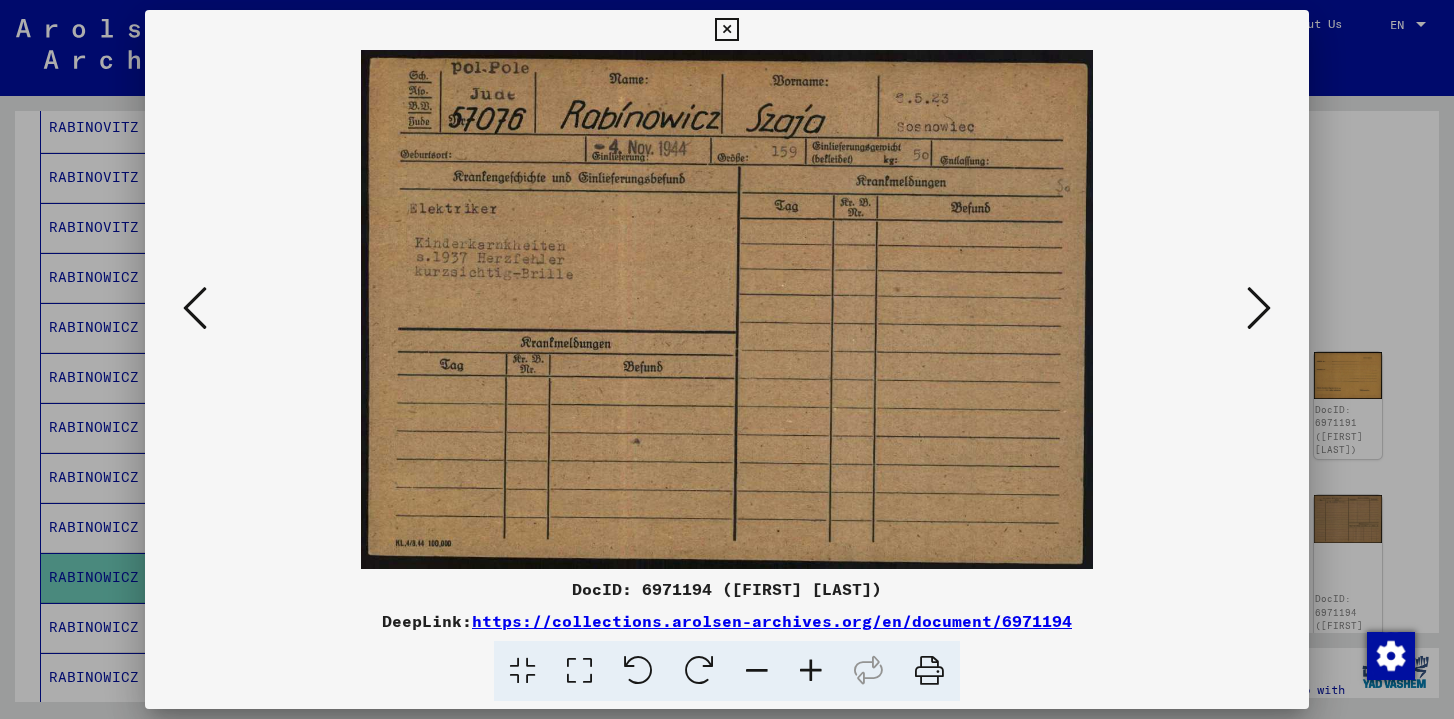 click at bounding box center [1259, 308] 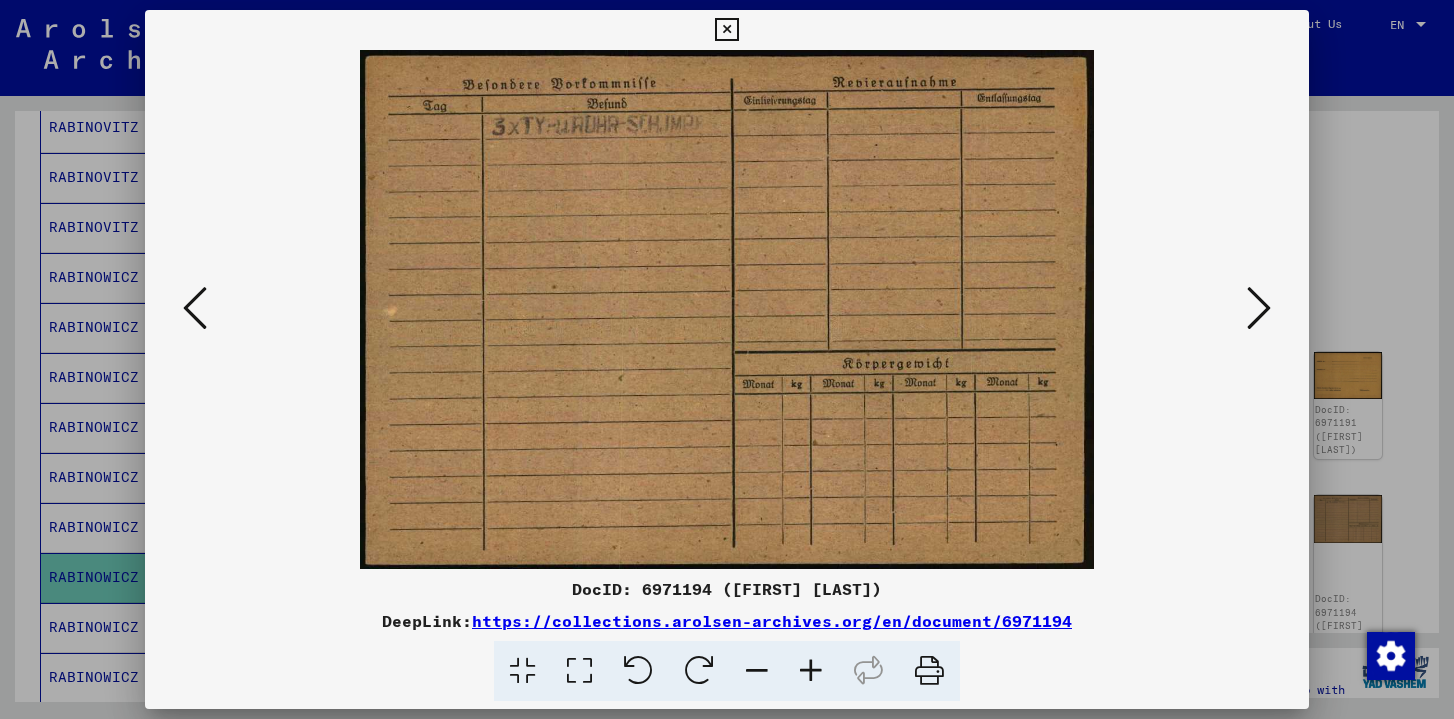 click at bounding box center (1259, 308) 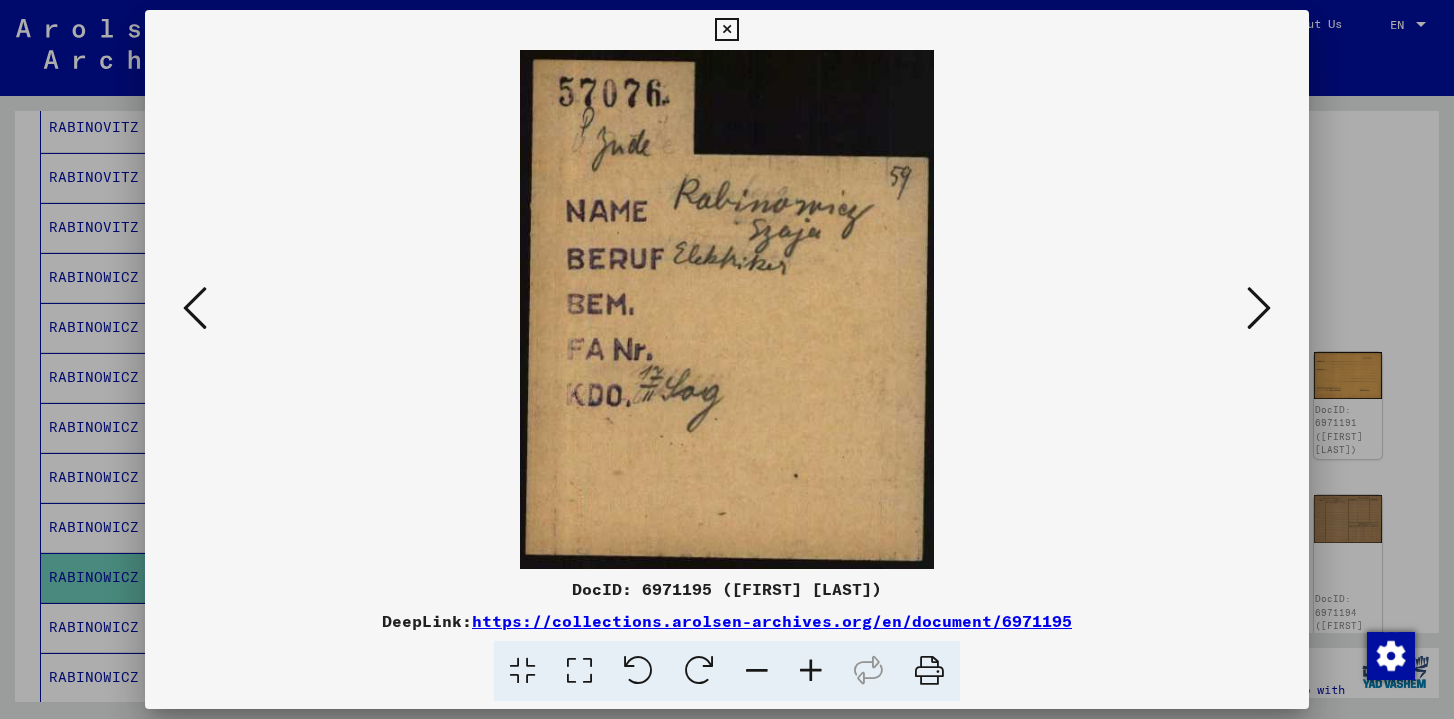 click at bounding box center [1259, 308] 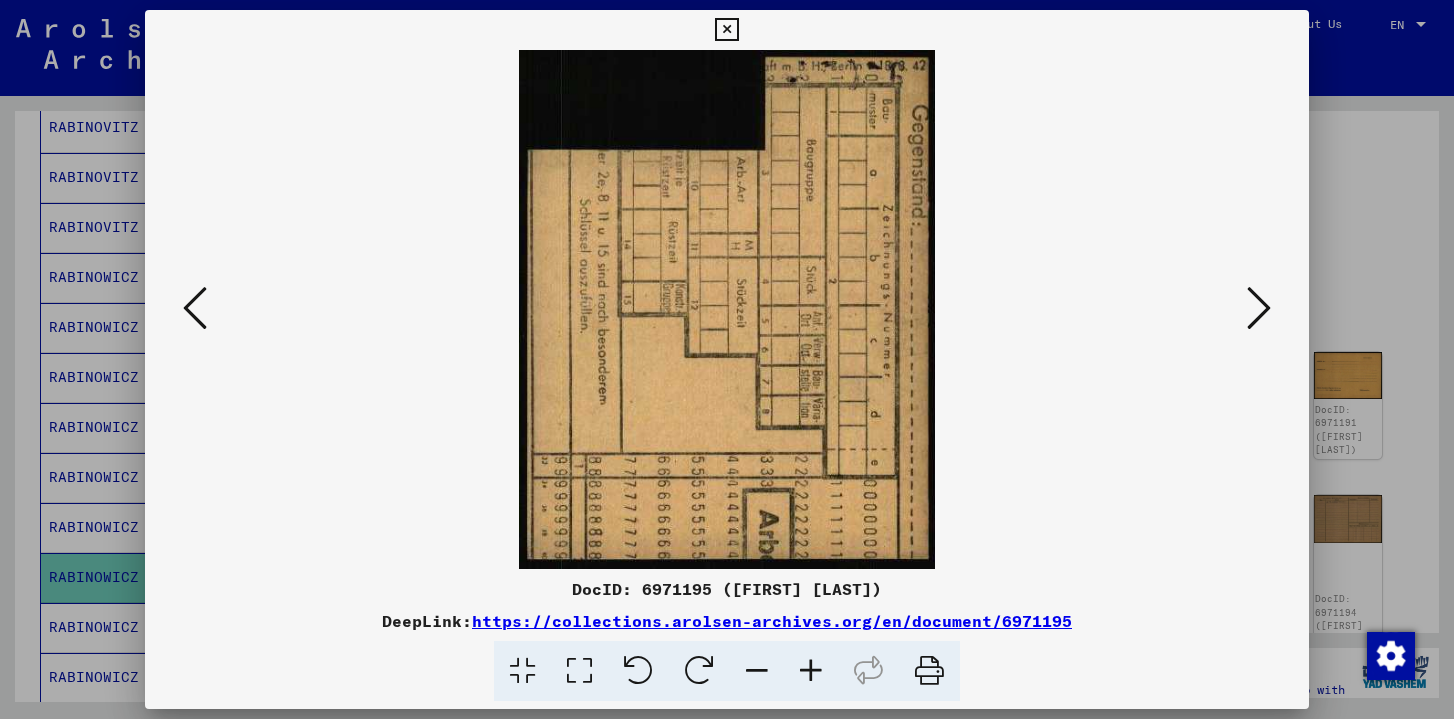 click at bounding box center [1259, 308] 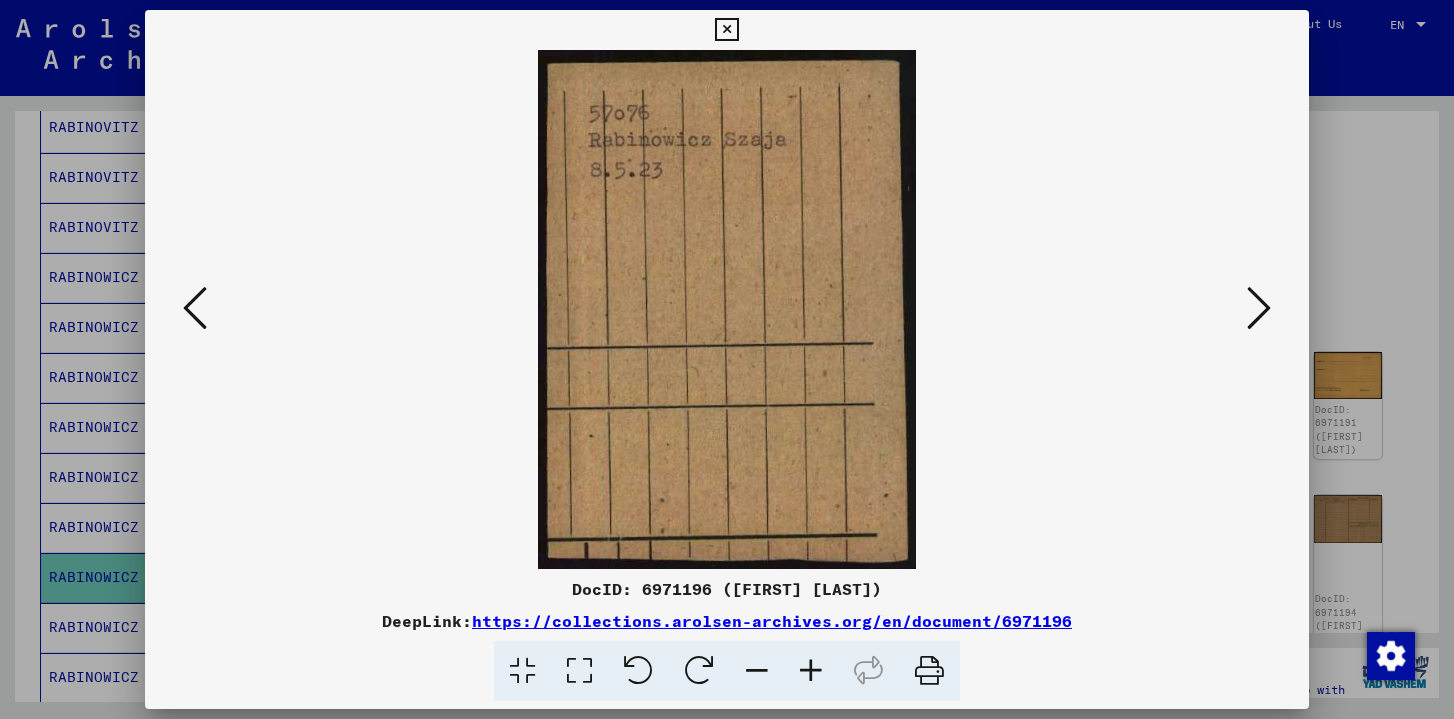 click at bounding box center (1259, 308) 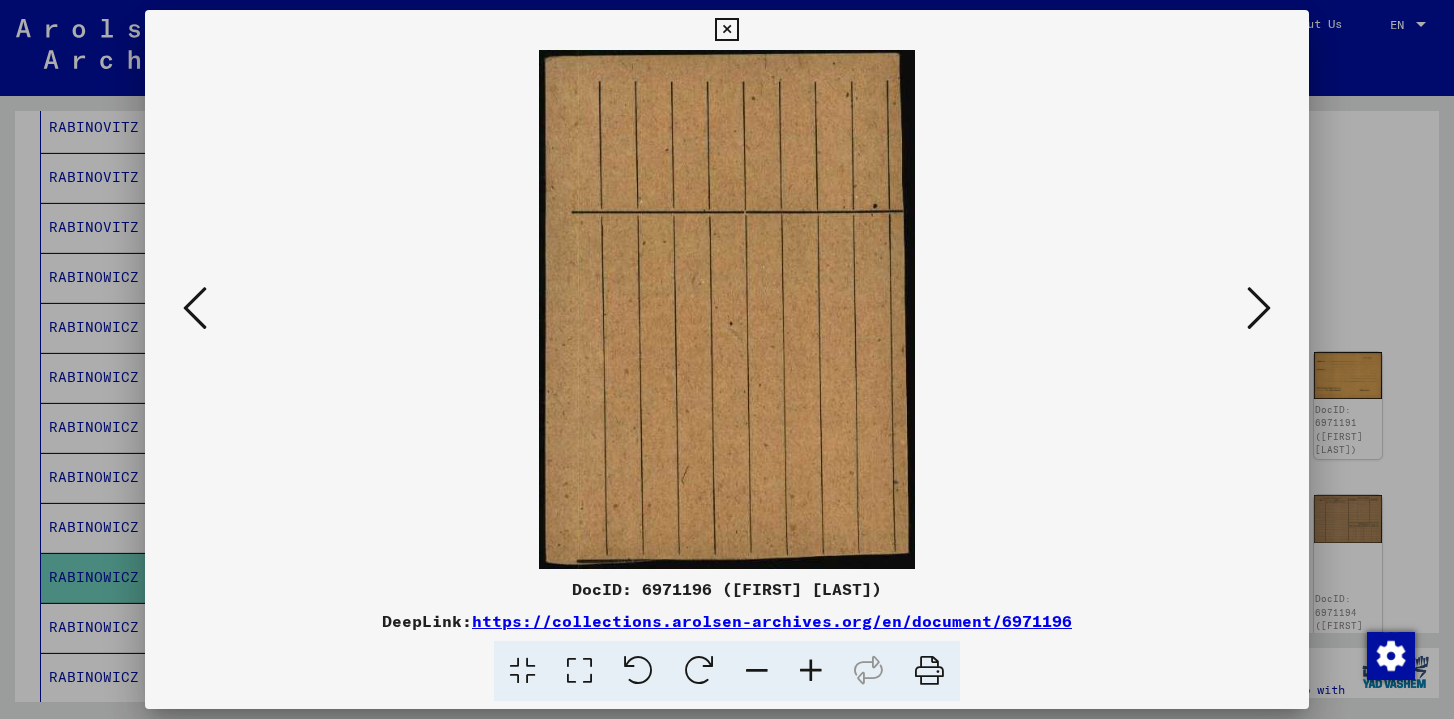 click at bounding box center (1259, 308) 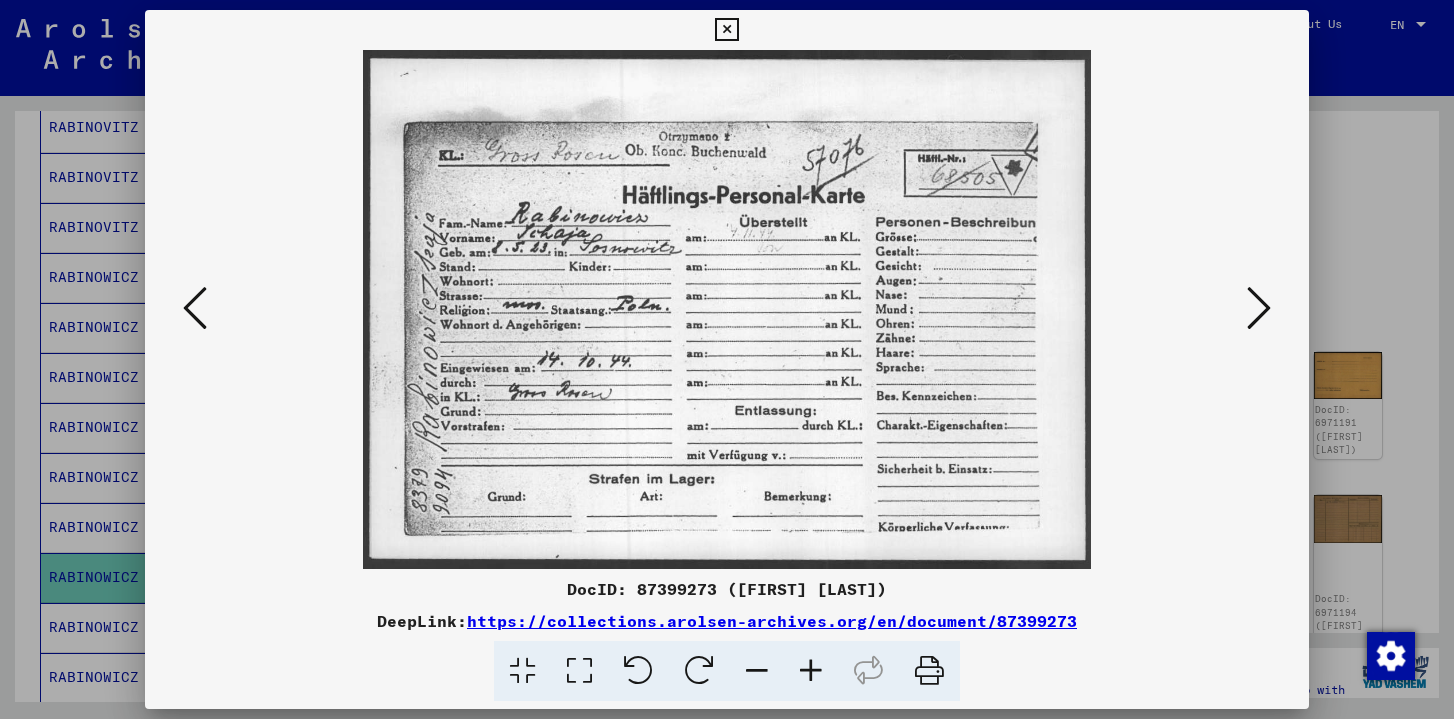 click at bounding box center [1259, 308] 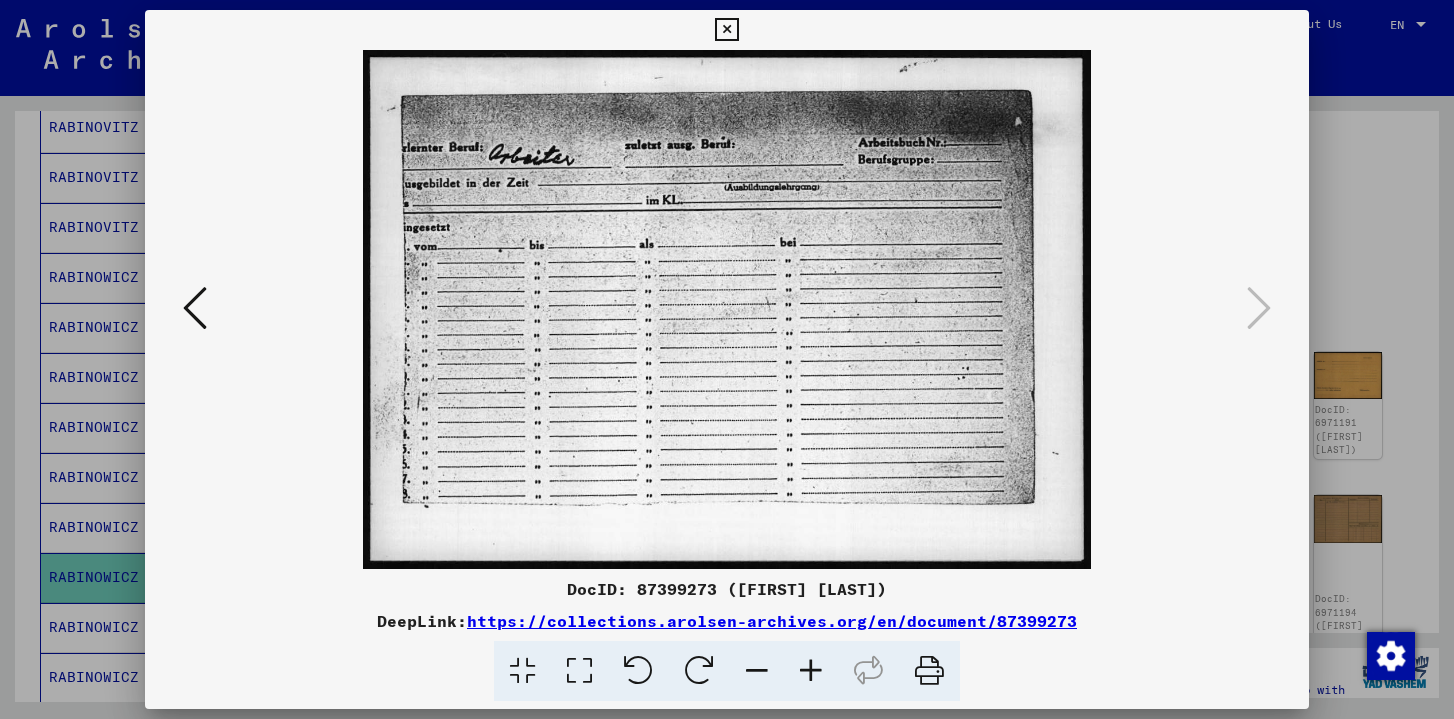 click at bounding box center [195, 308] 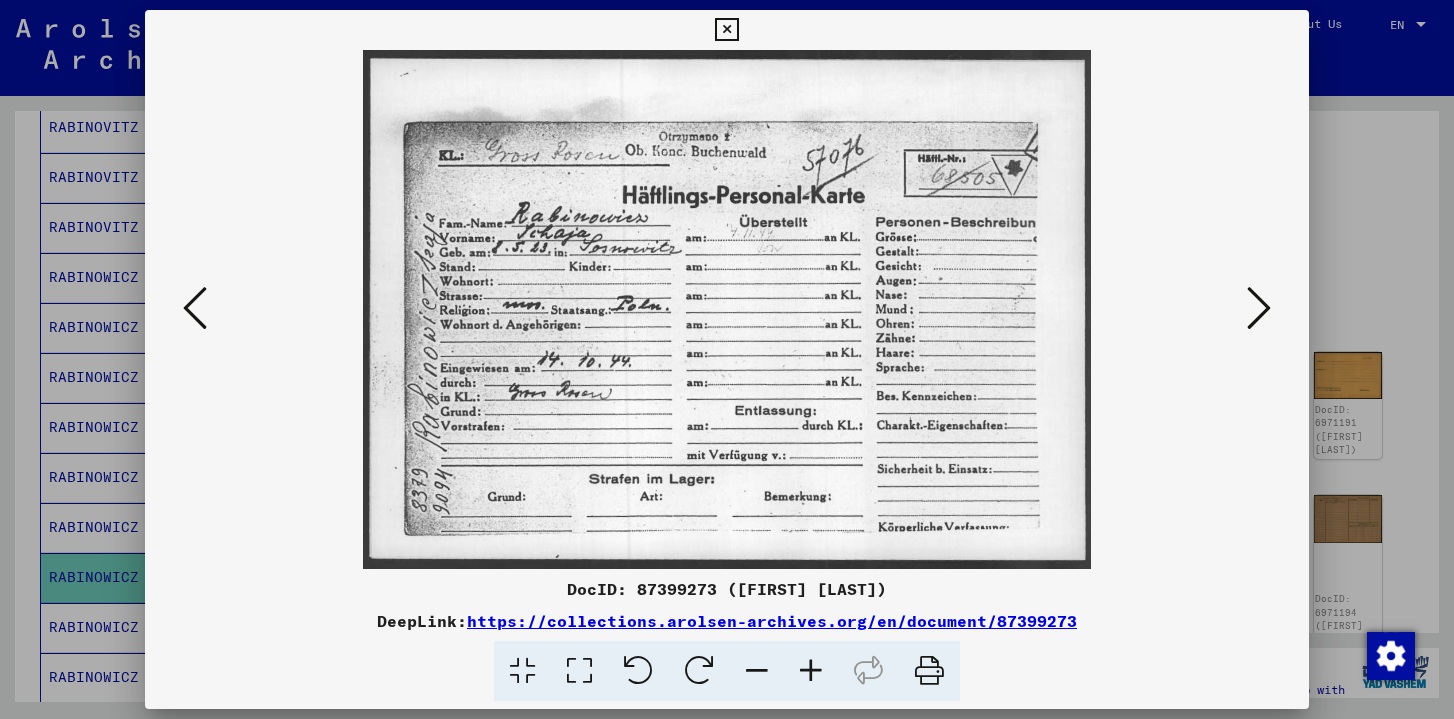 click at bounding box center [195, 308] 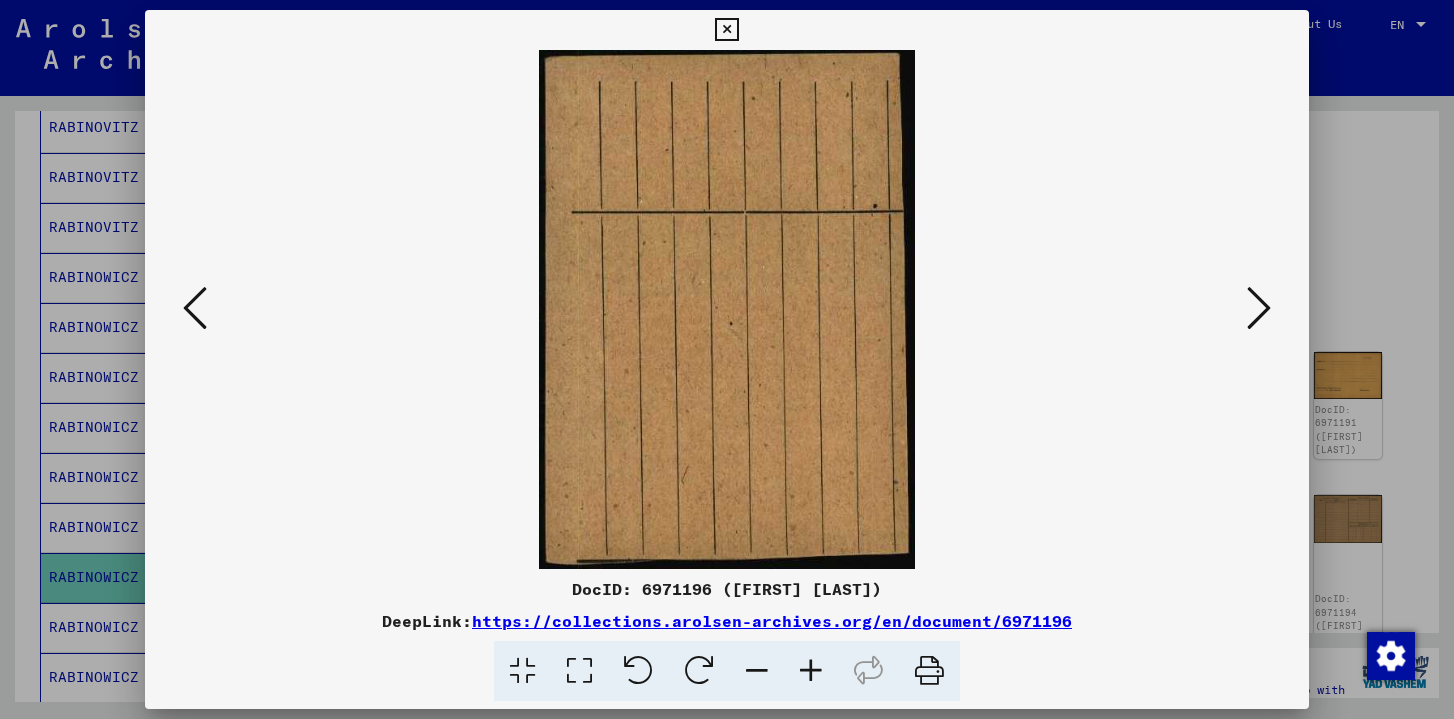 click at bounding box center (195, 308) 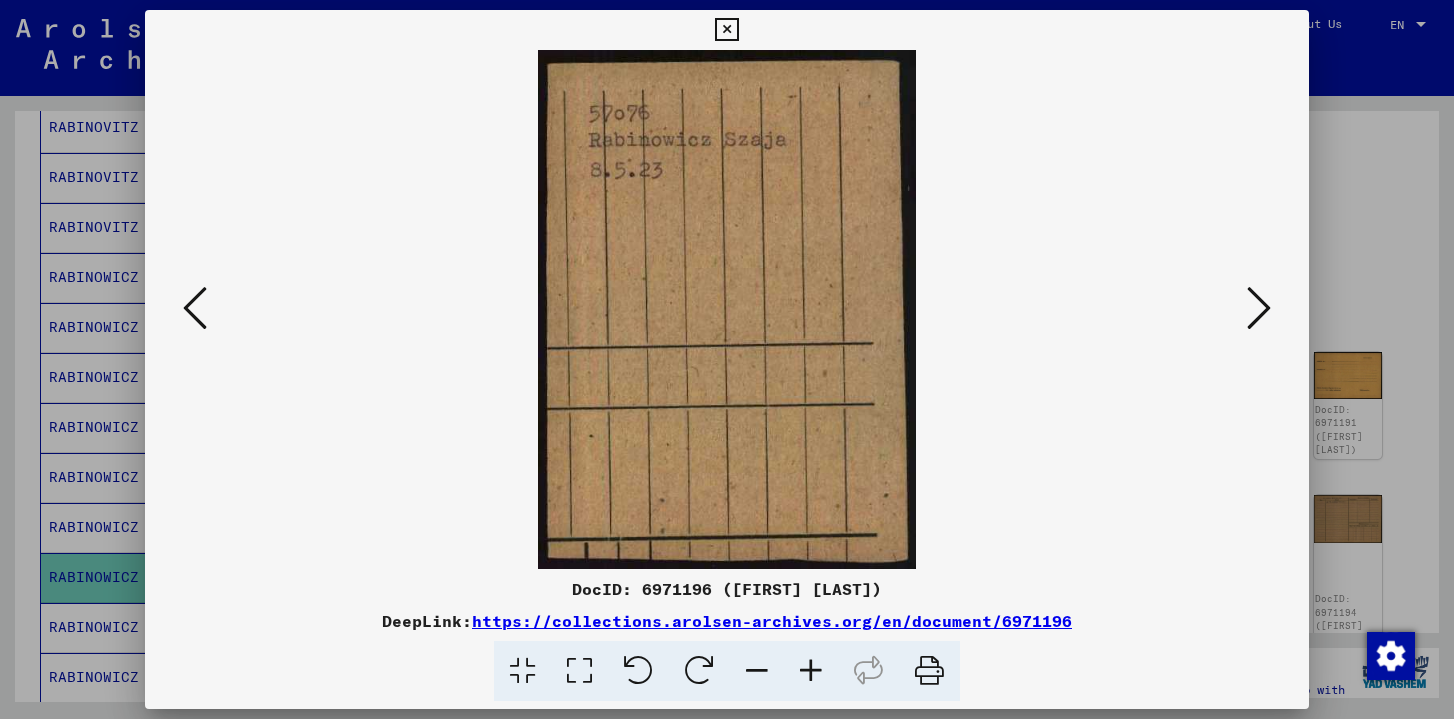 click at bounding box center (195, 308) 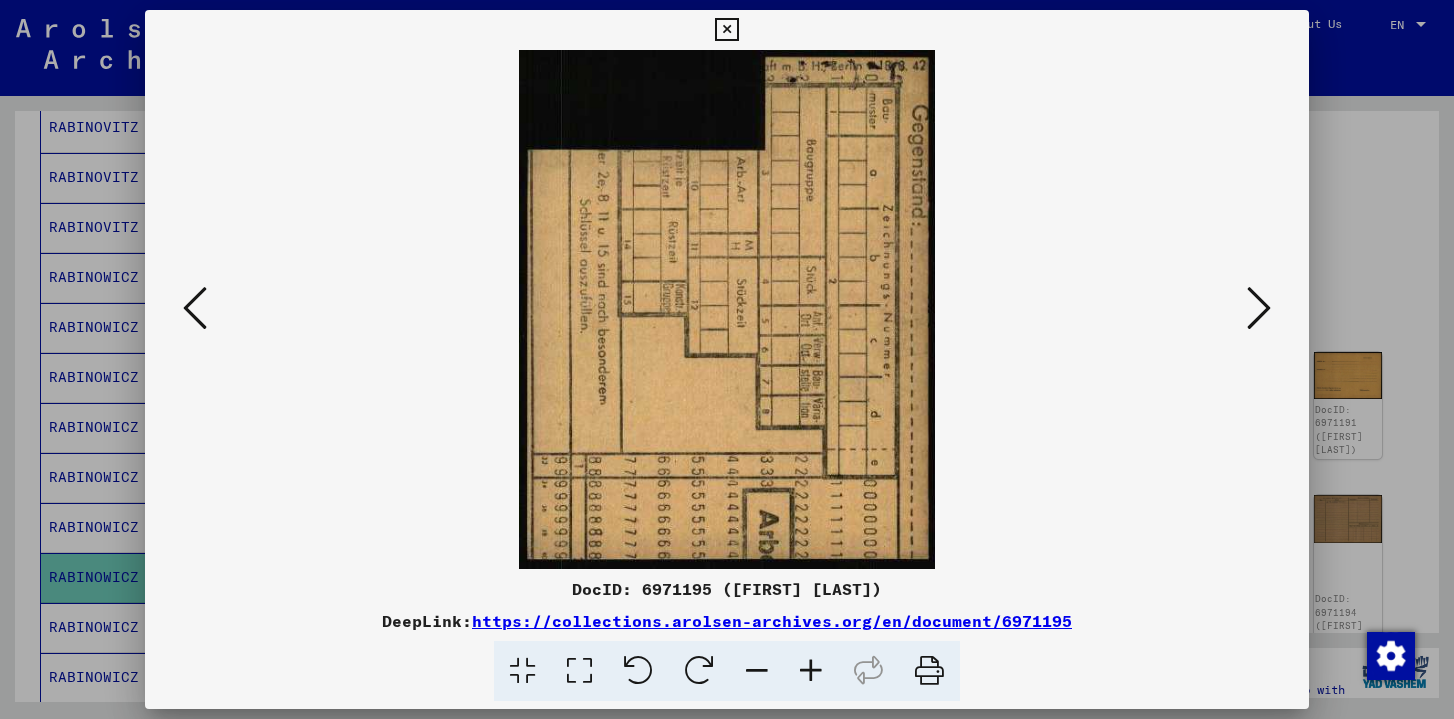 click at bounding box center [195, 308] 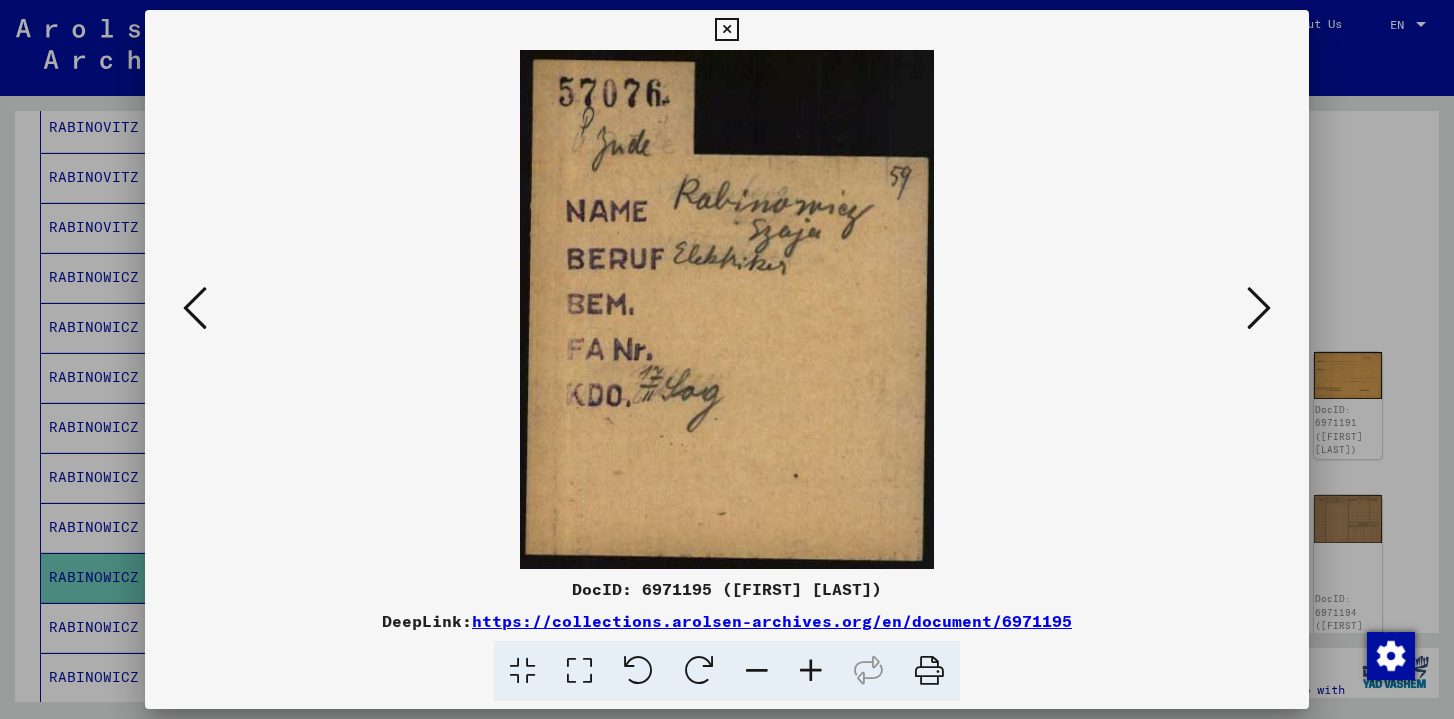 click at bounding box center [195, 308] 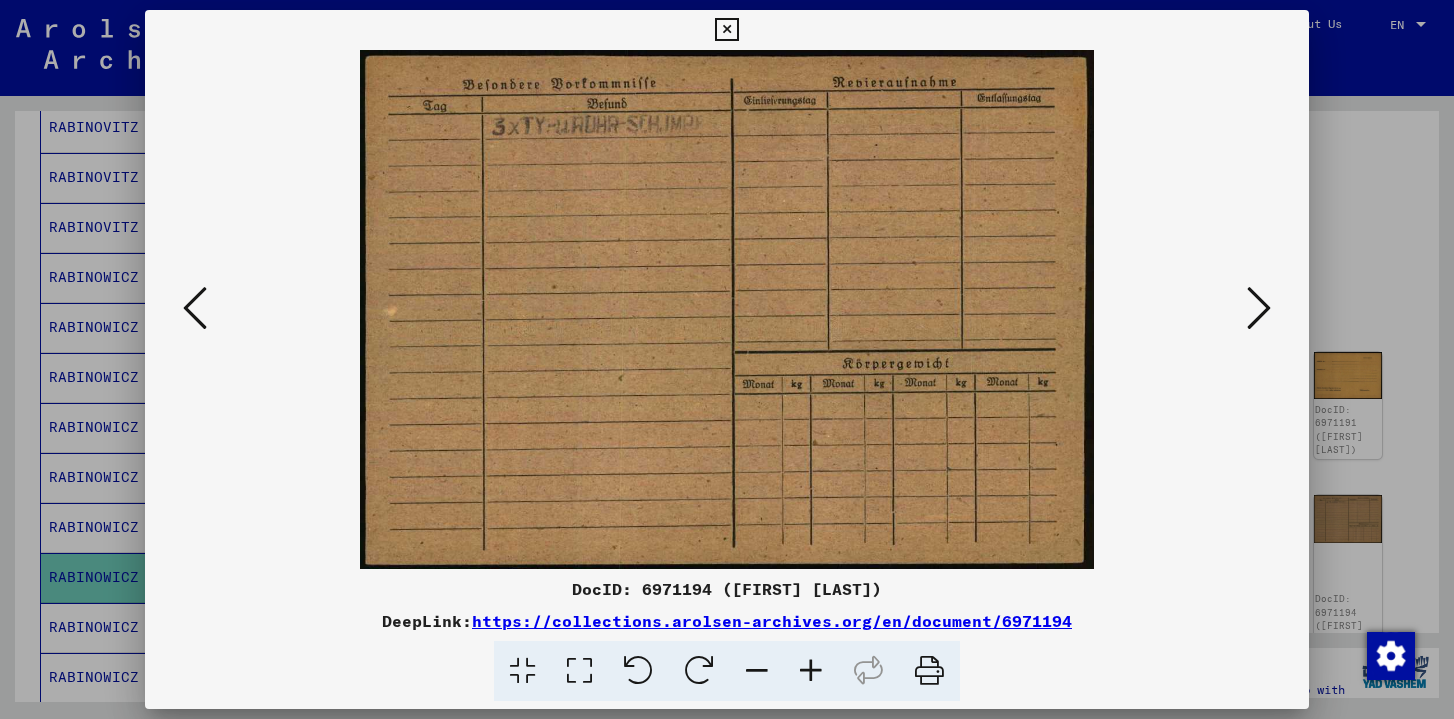 click at bounding box center (195, 308) 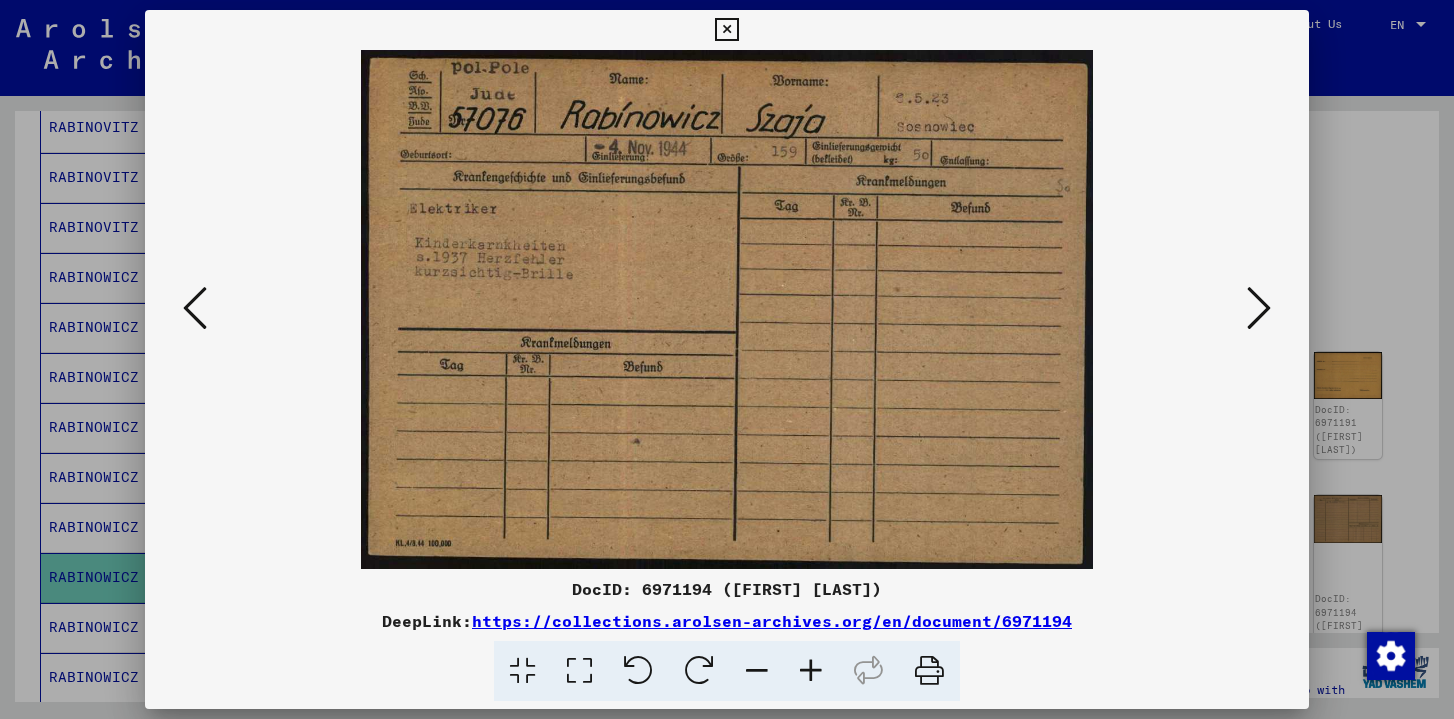 click at bounding box center [195, 308] 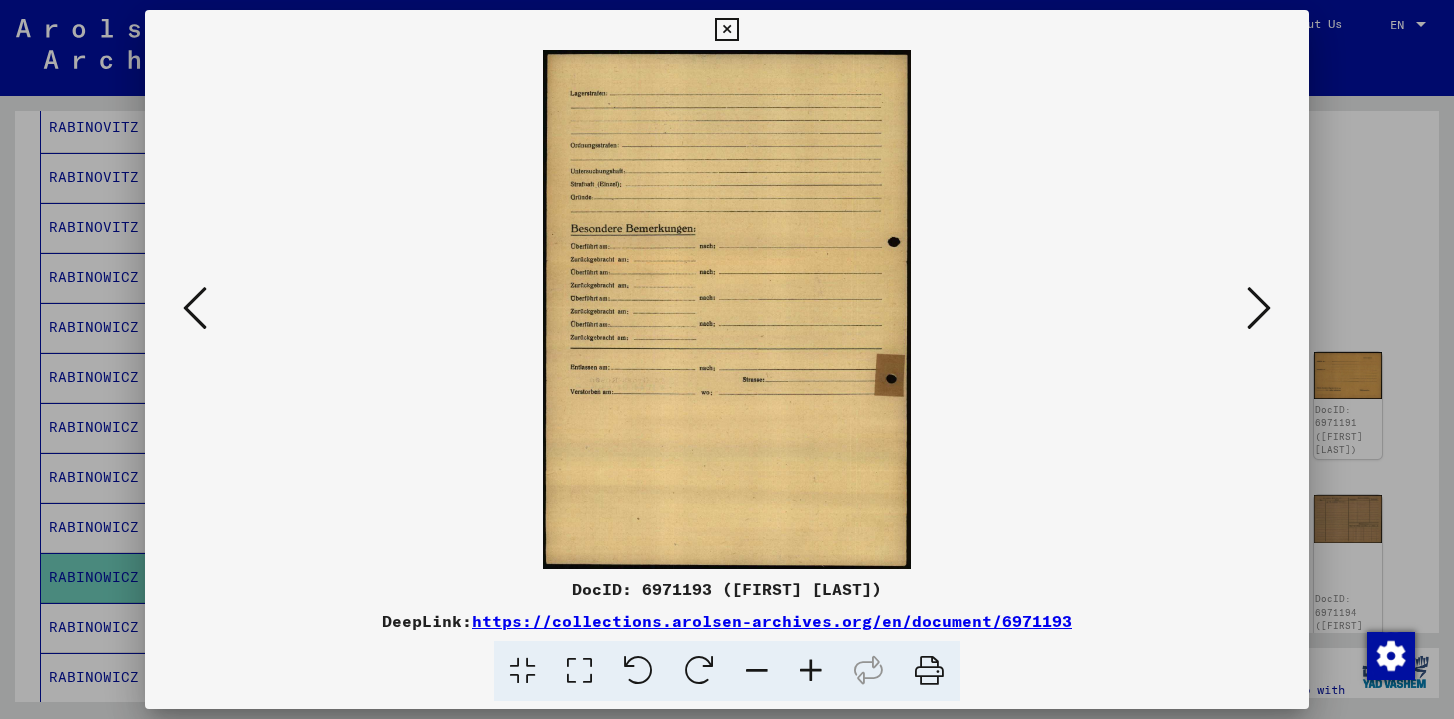 click at bounding box center [195, 308] 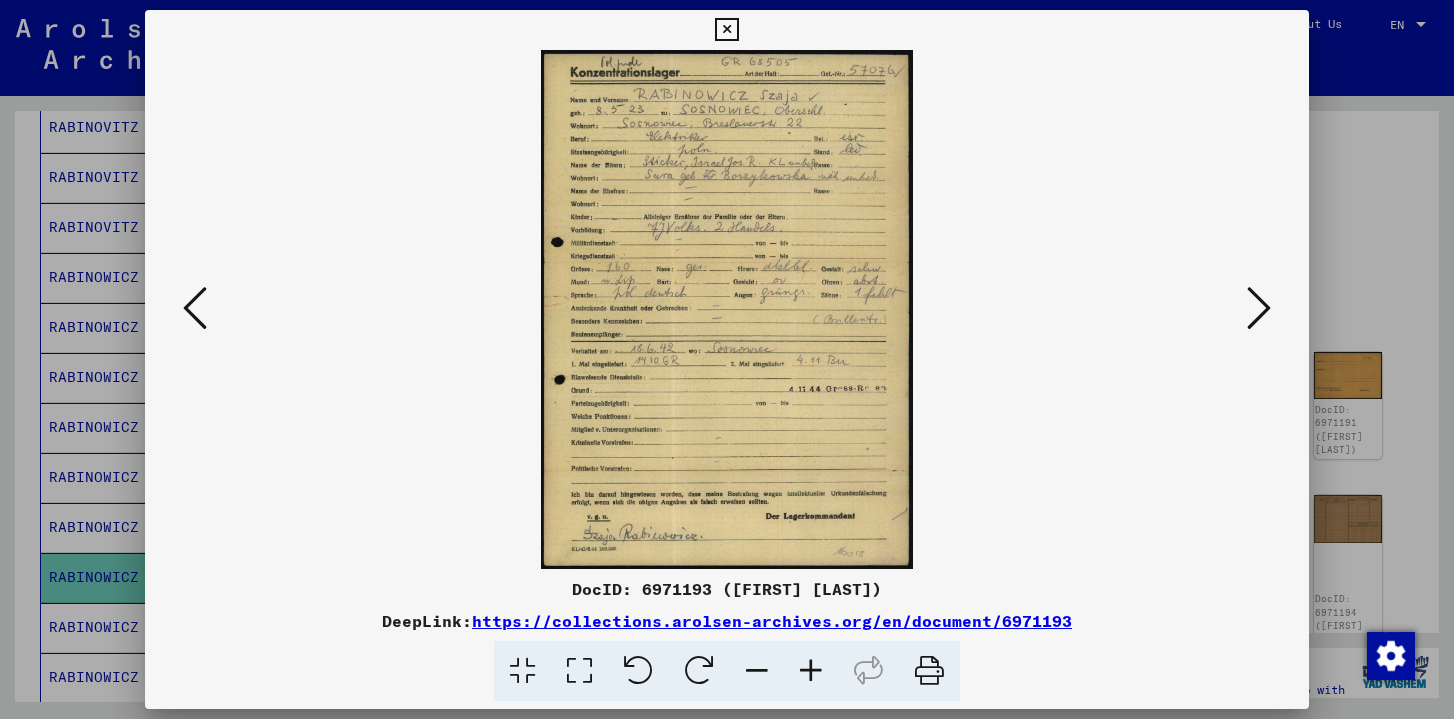 type 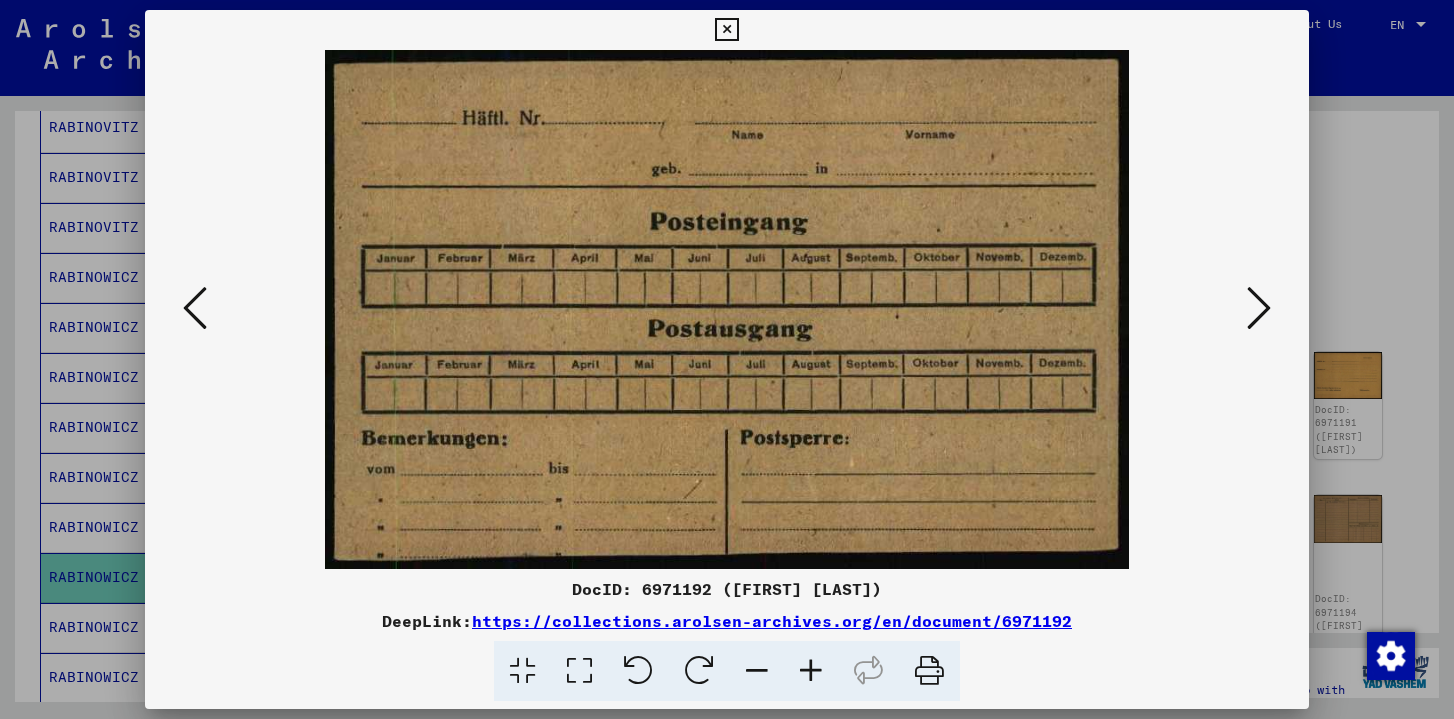 click at bounding box center [195, 308] 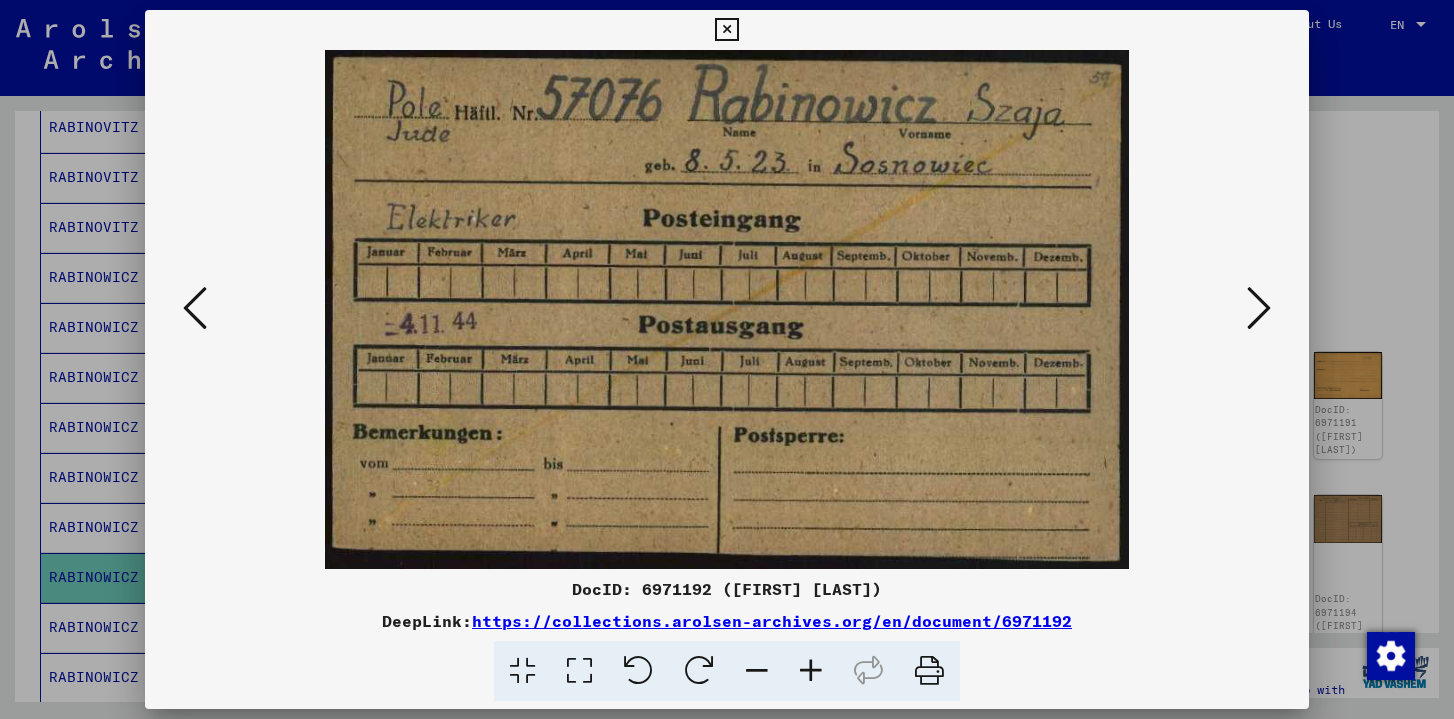 click at bounding box center (195, 308) 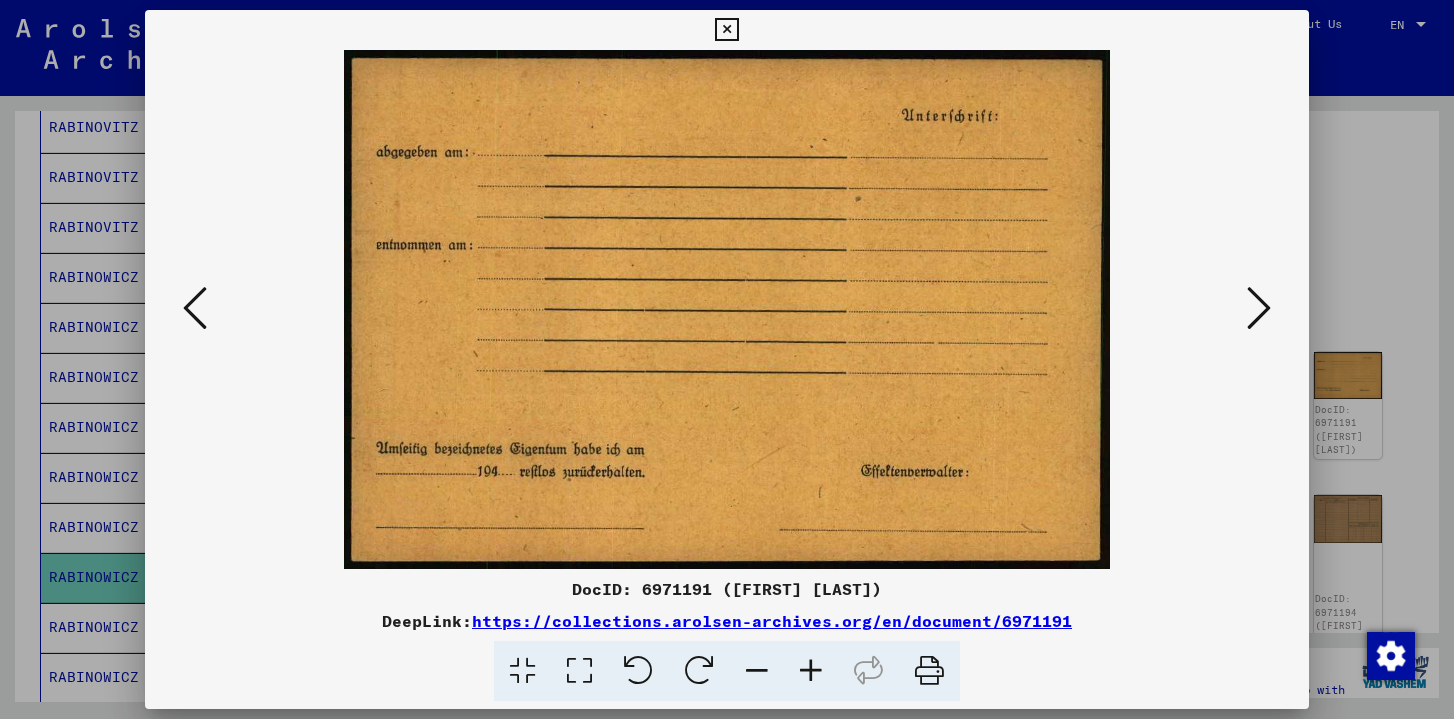 click at bounding box center (195, 308) 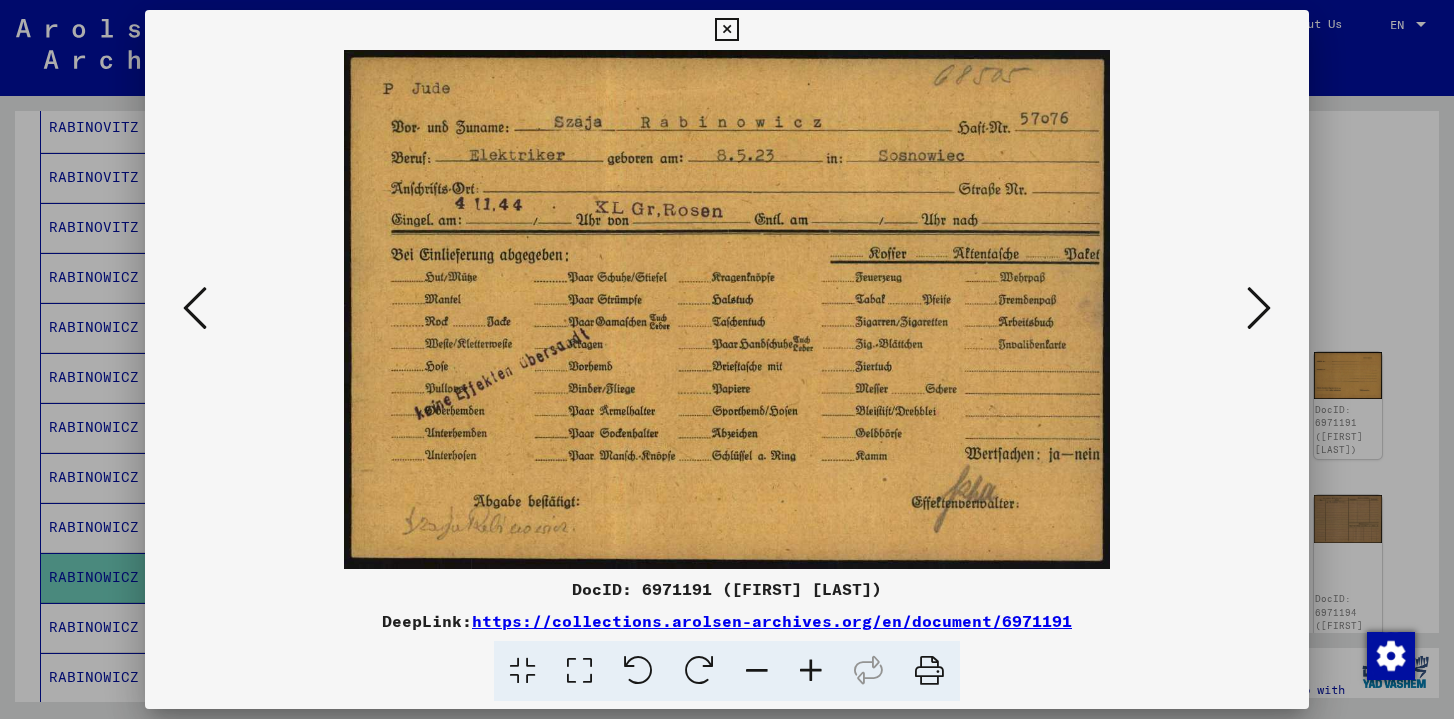 click at bounding box center (726, 309) 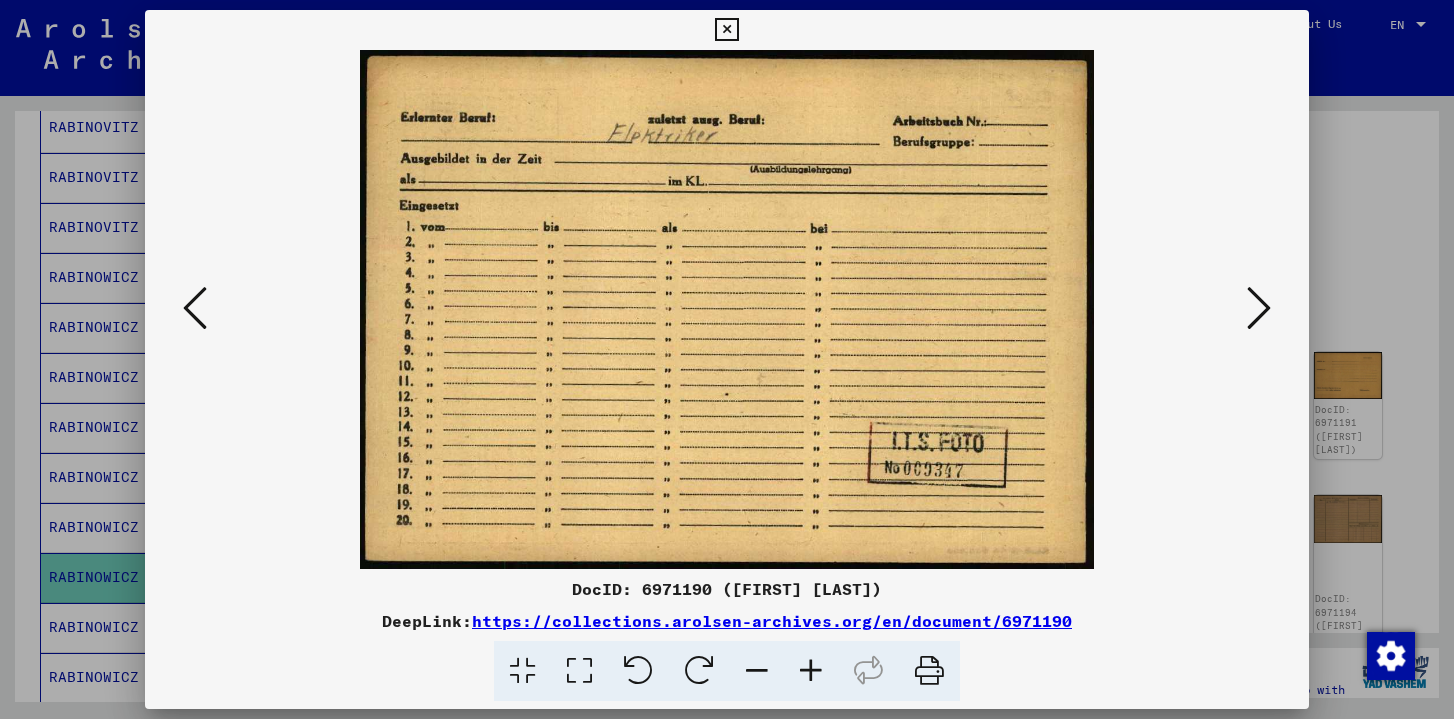 click at bounding box center [195, 308] 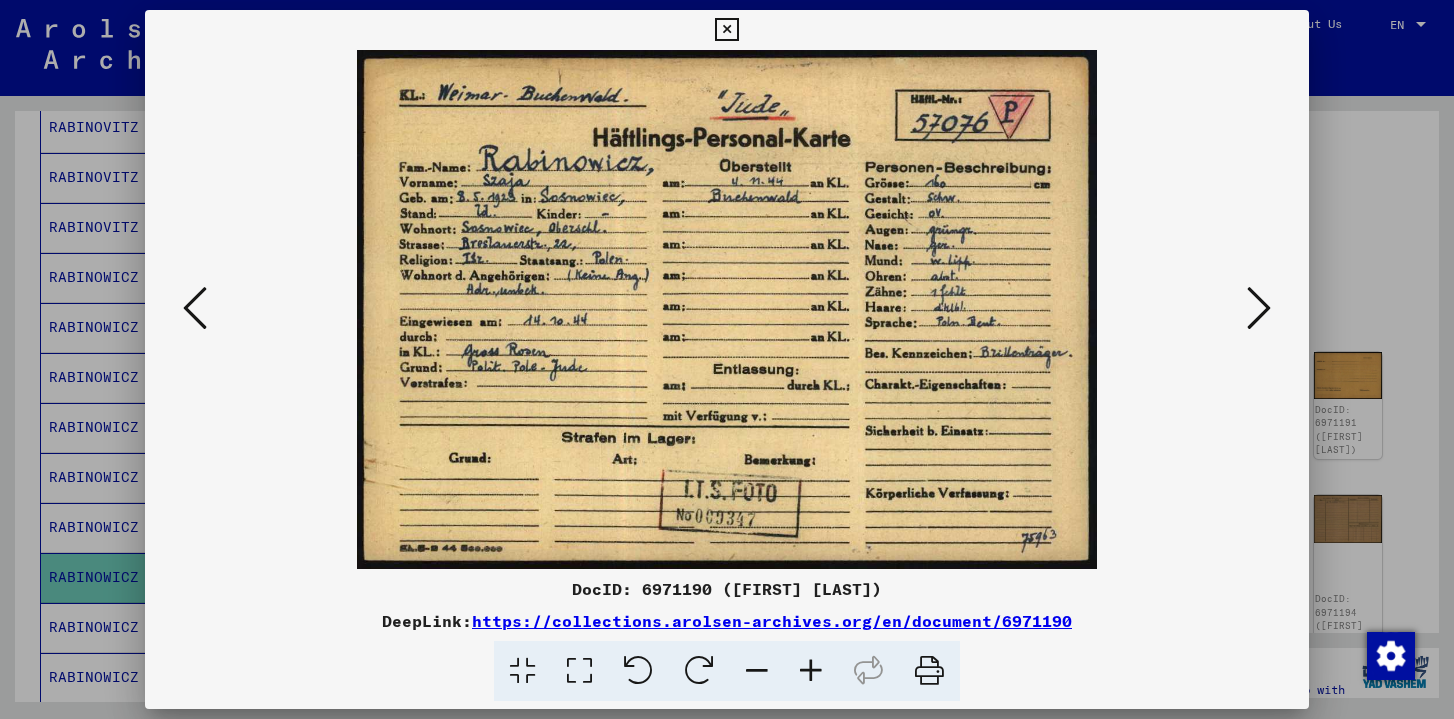 click at bounding box center (195, 308) 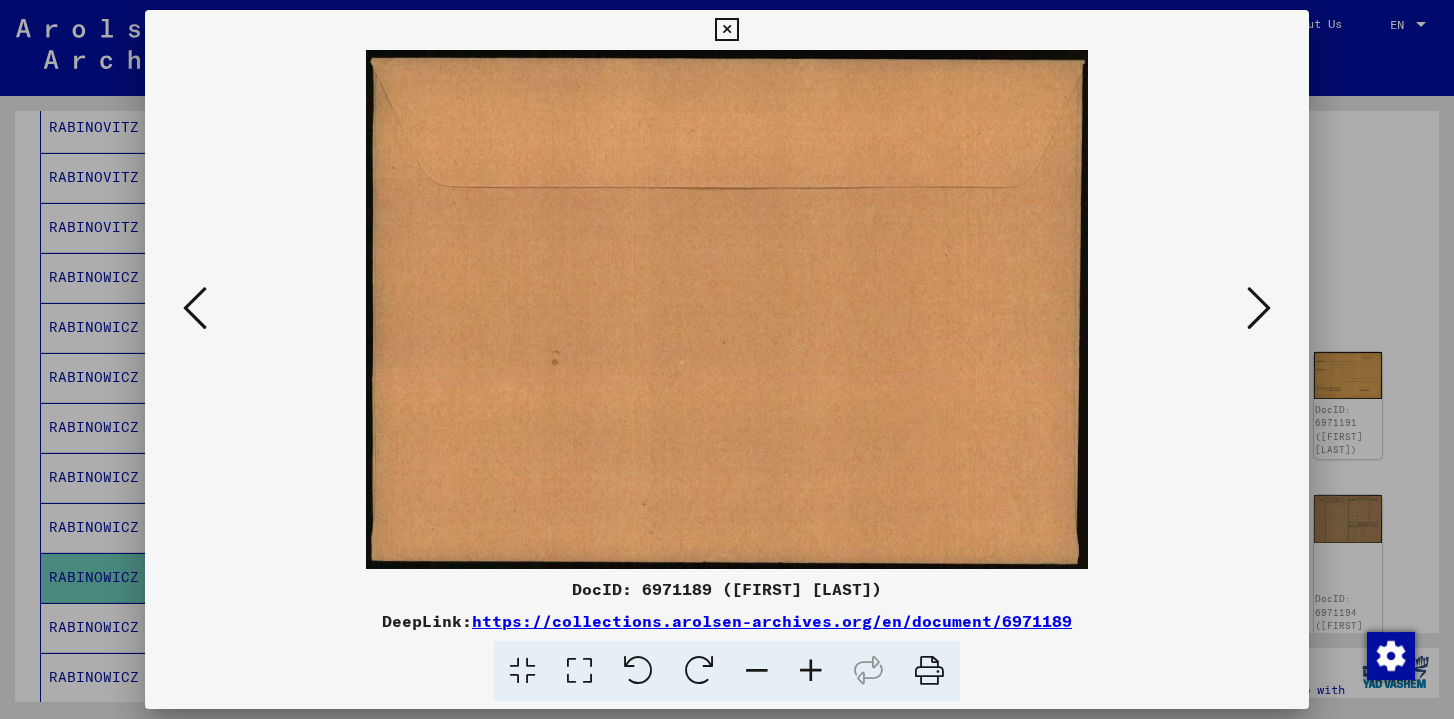click at bounding box center [195, 308] 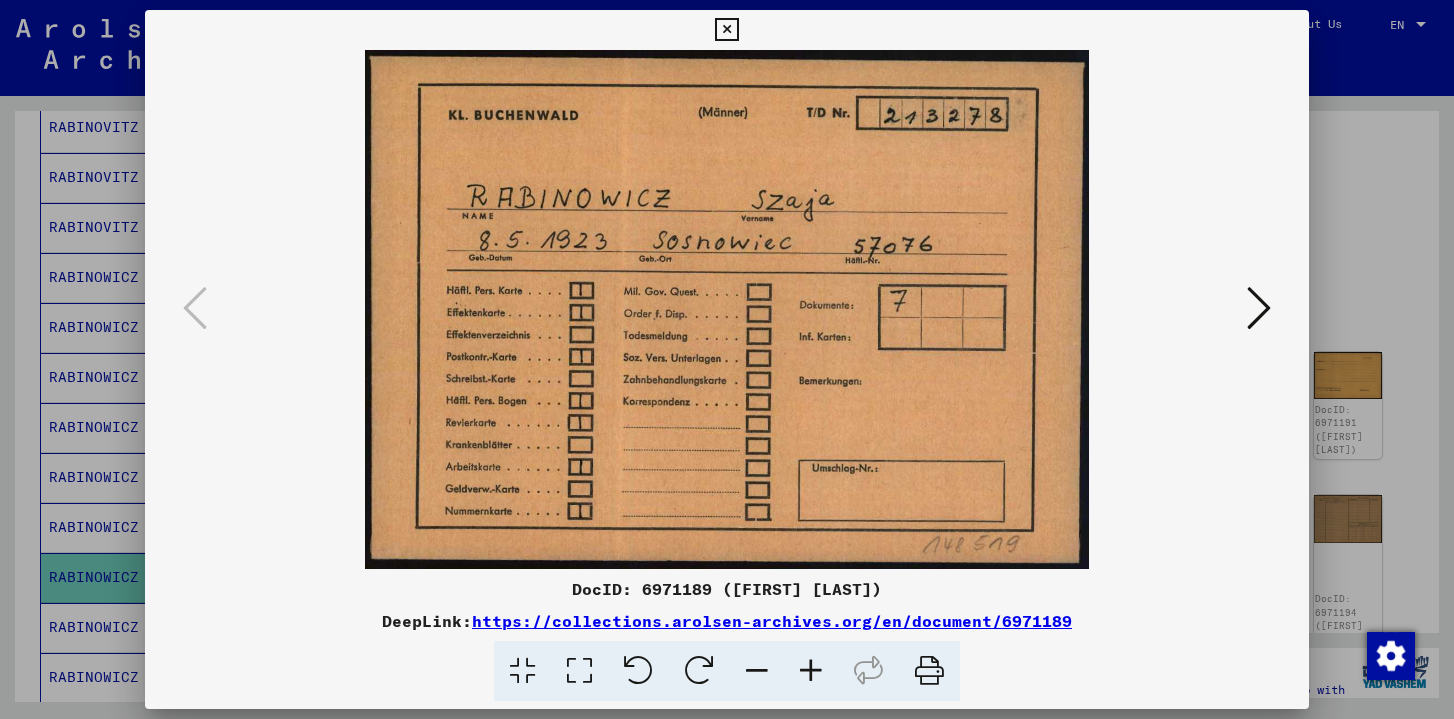 click at bounding box center [1259, 308] 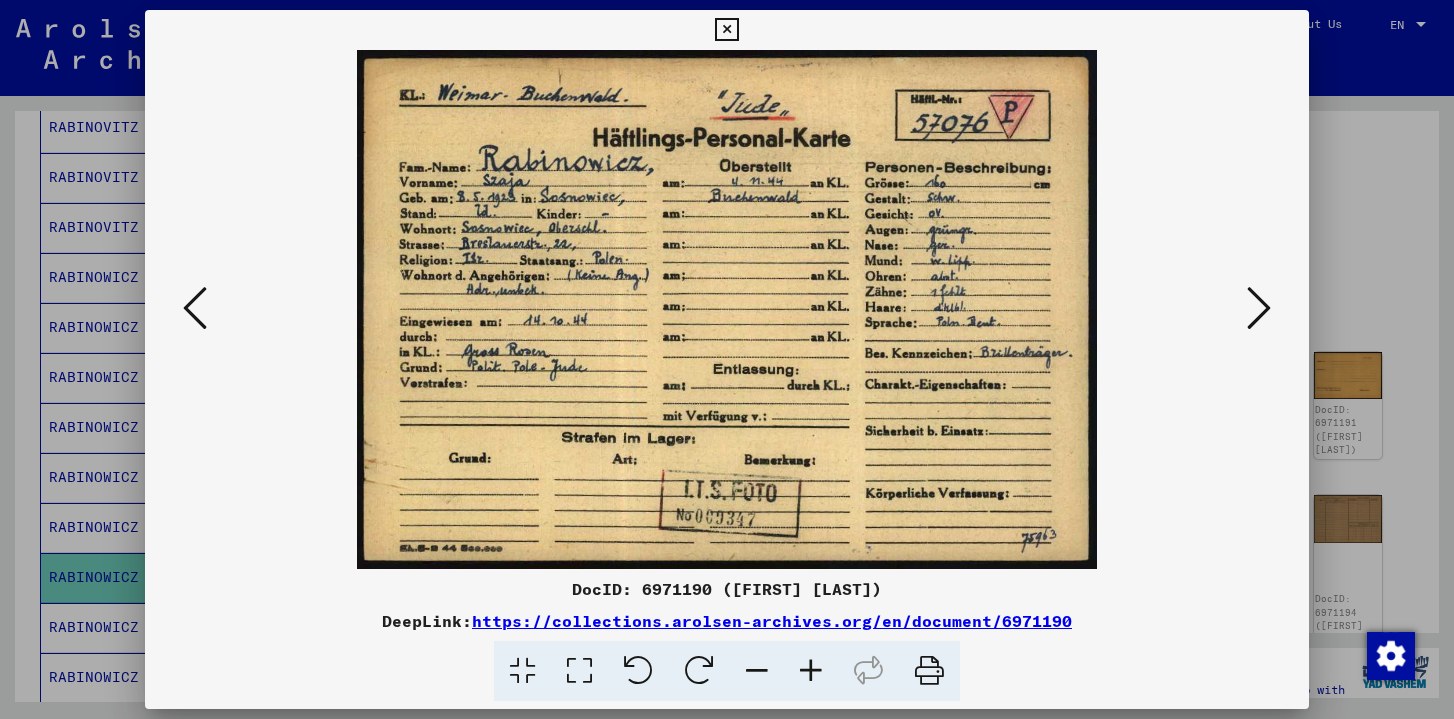 click at bounding box center [1259, 308] 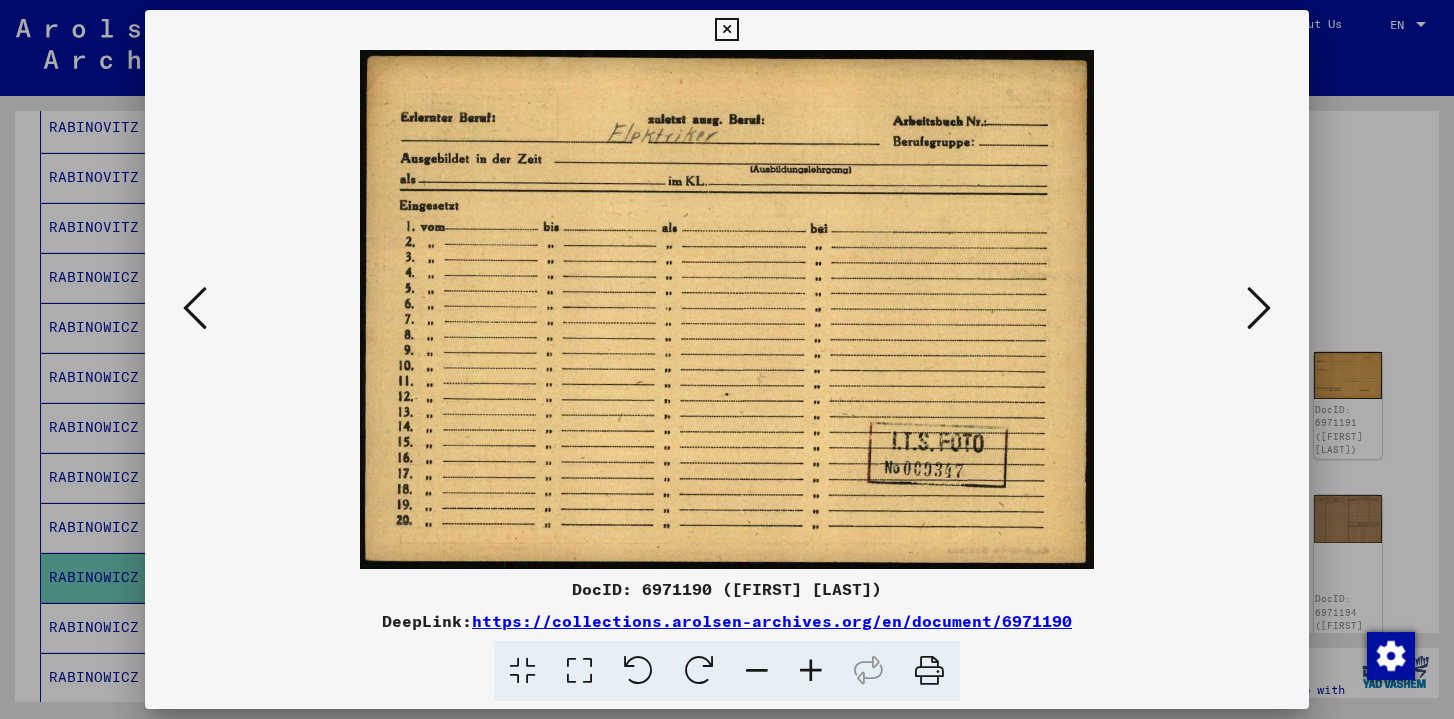 click at bounding box center (1259, 308) 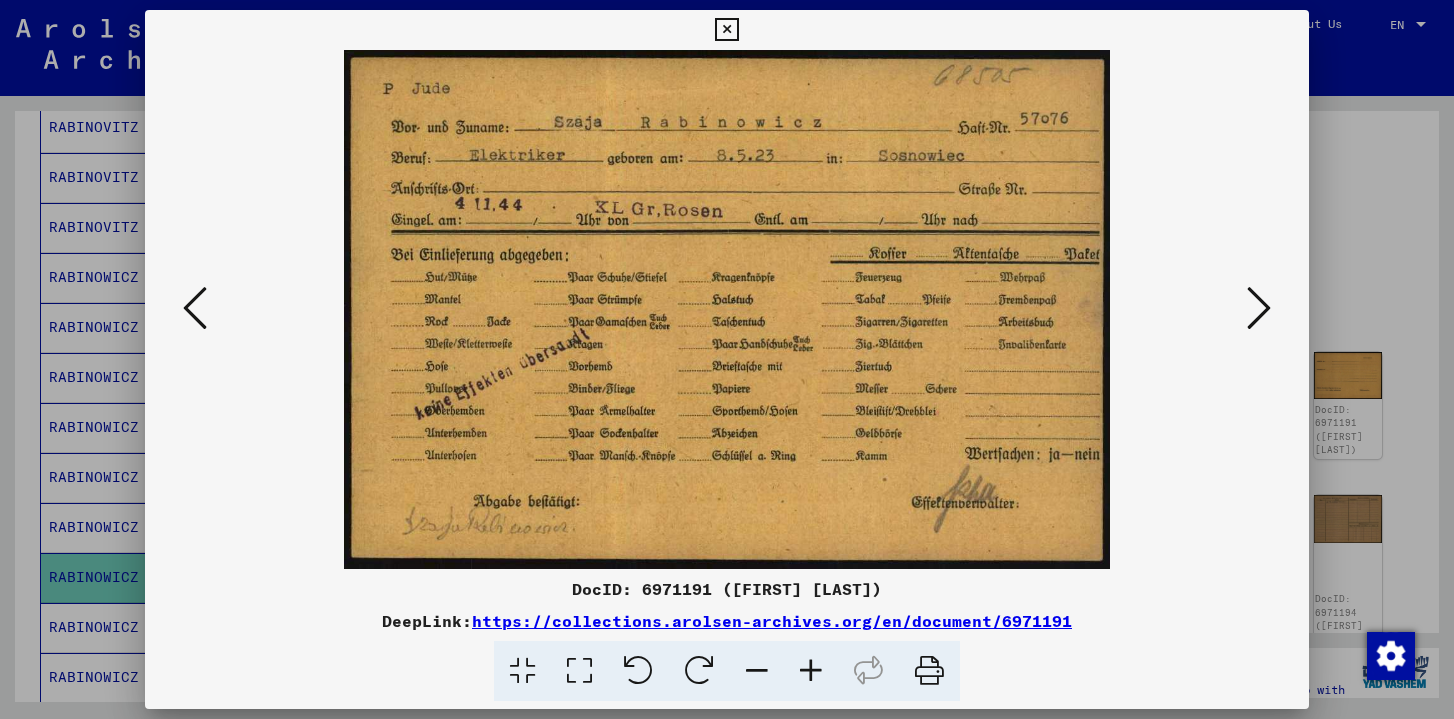 click at bounding box center (1259, 308) 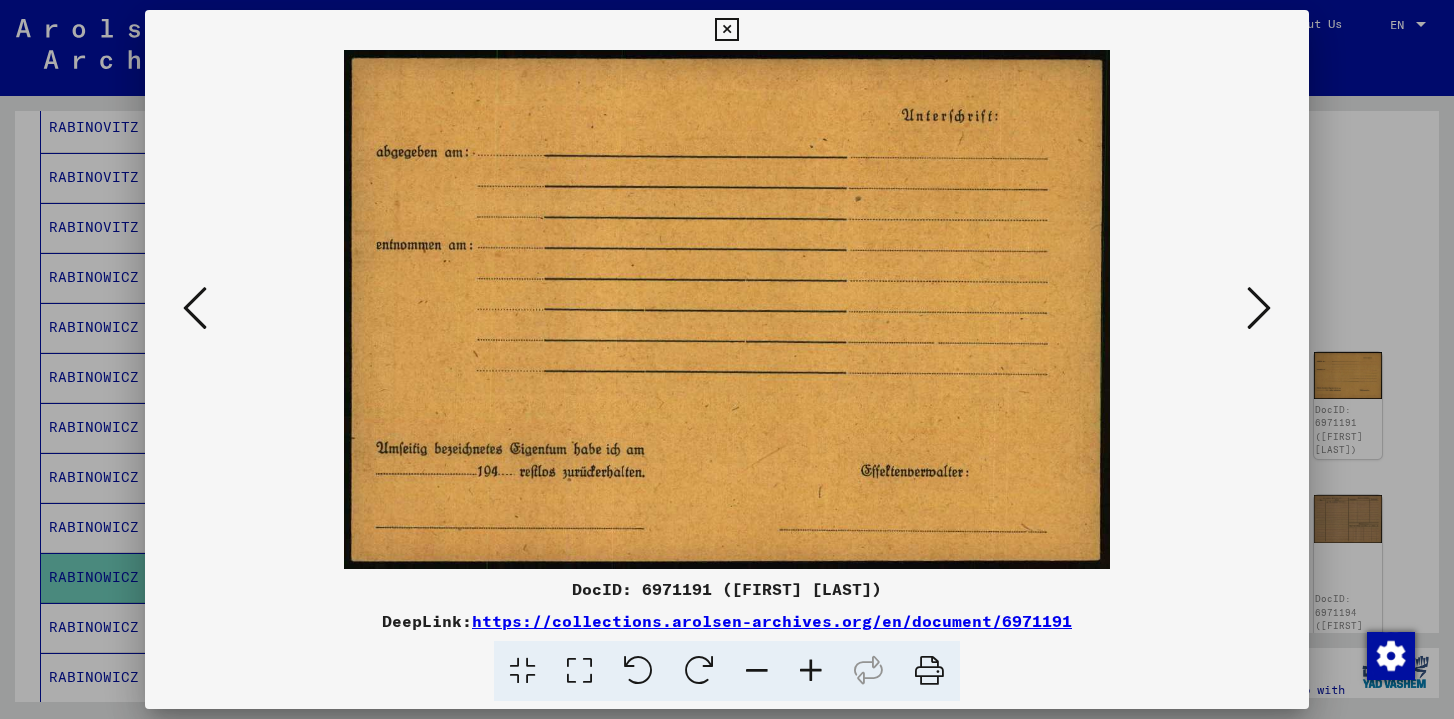 click at bounding box center [1259, 308] 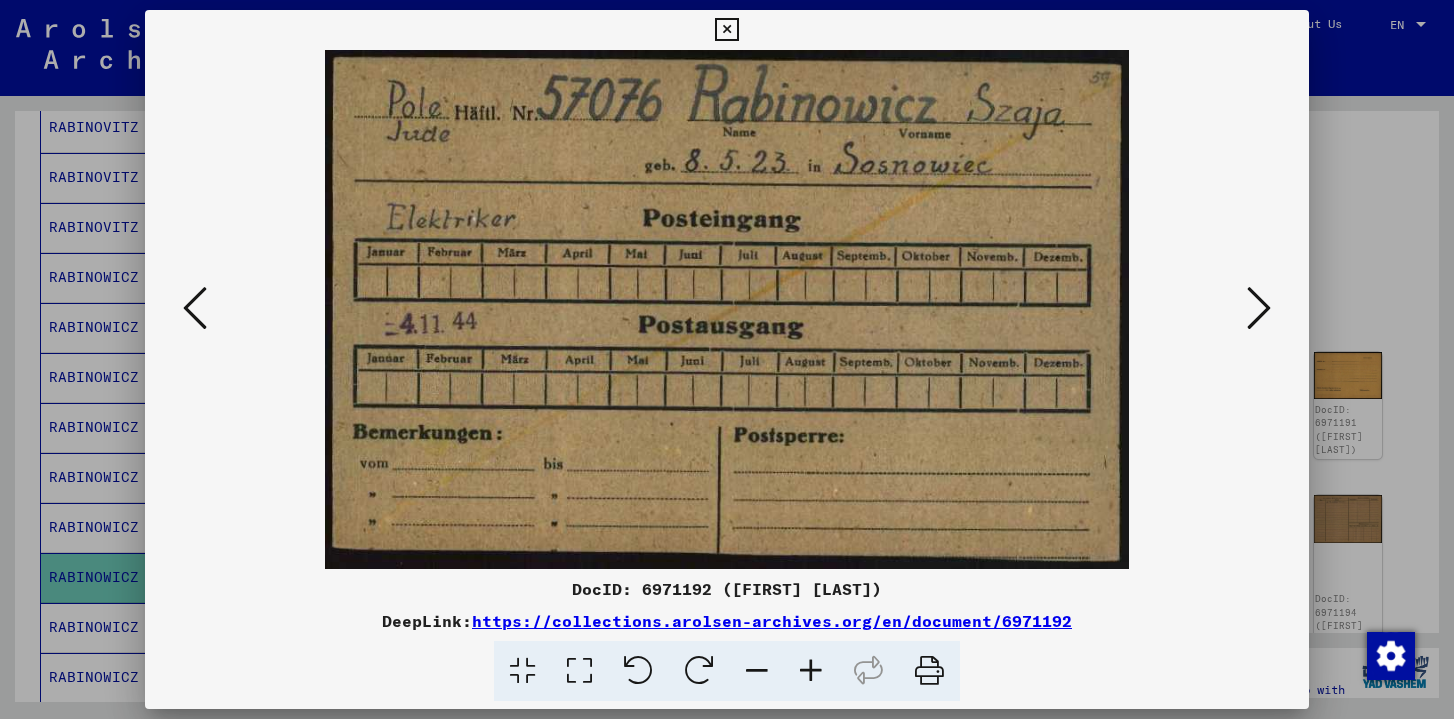 click at bounding box center [1259, 308] 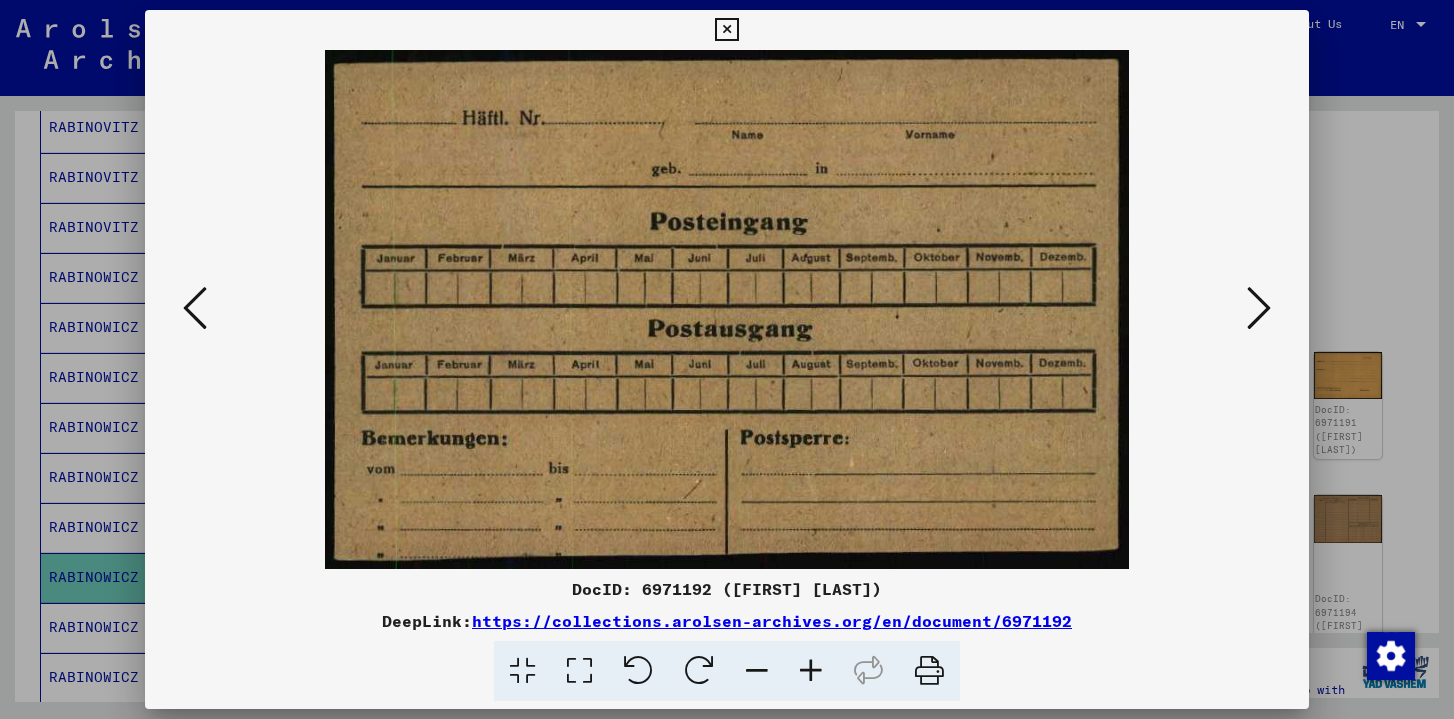 click at bounding box center (1259, 308) 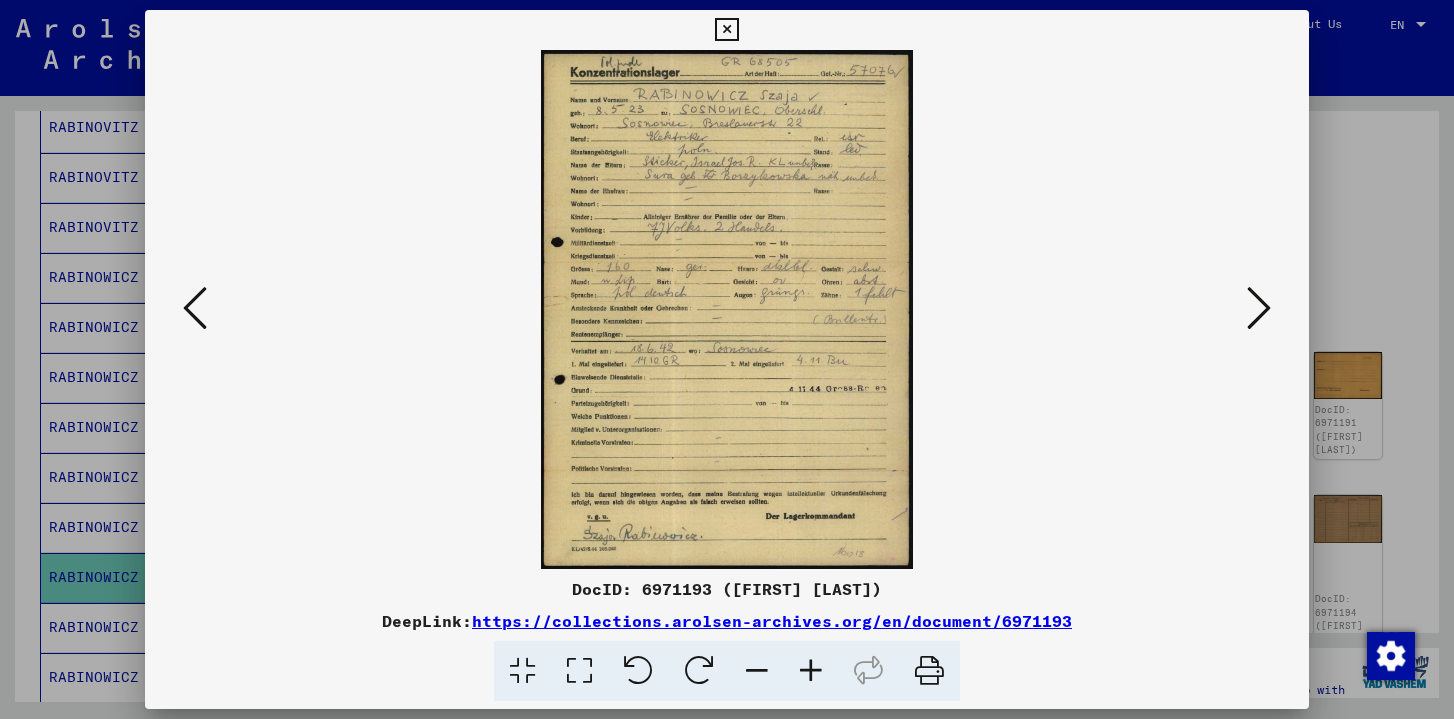 click at bounding box center (811, 671) 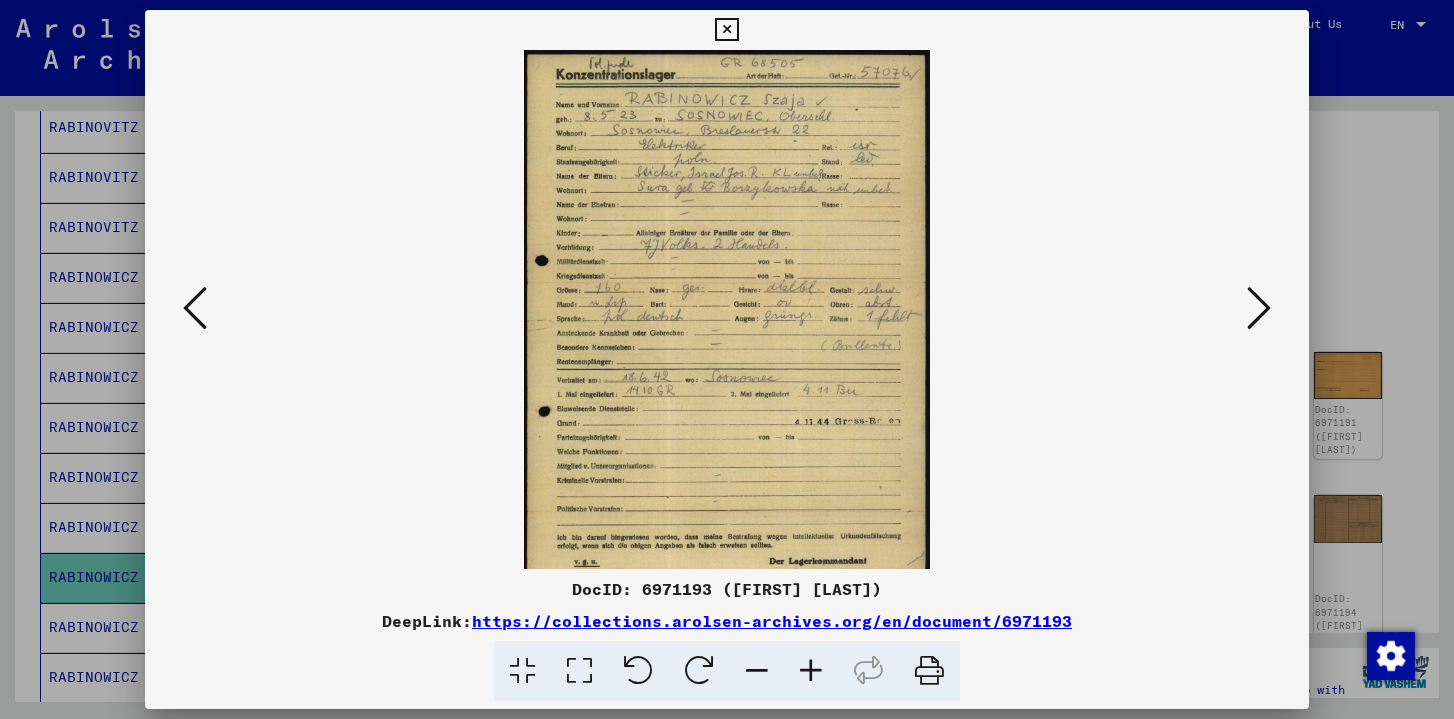 click at bounding box center (811, 671) 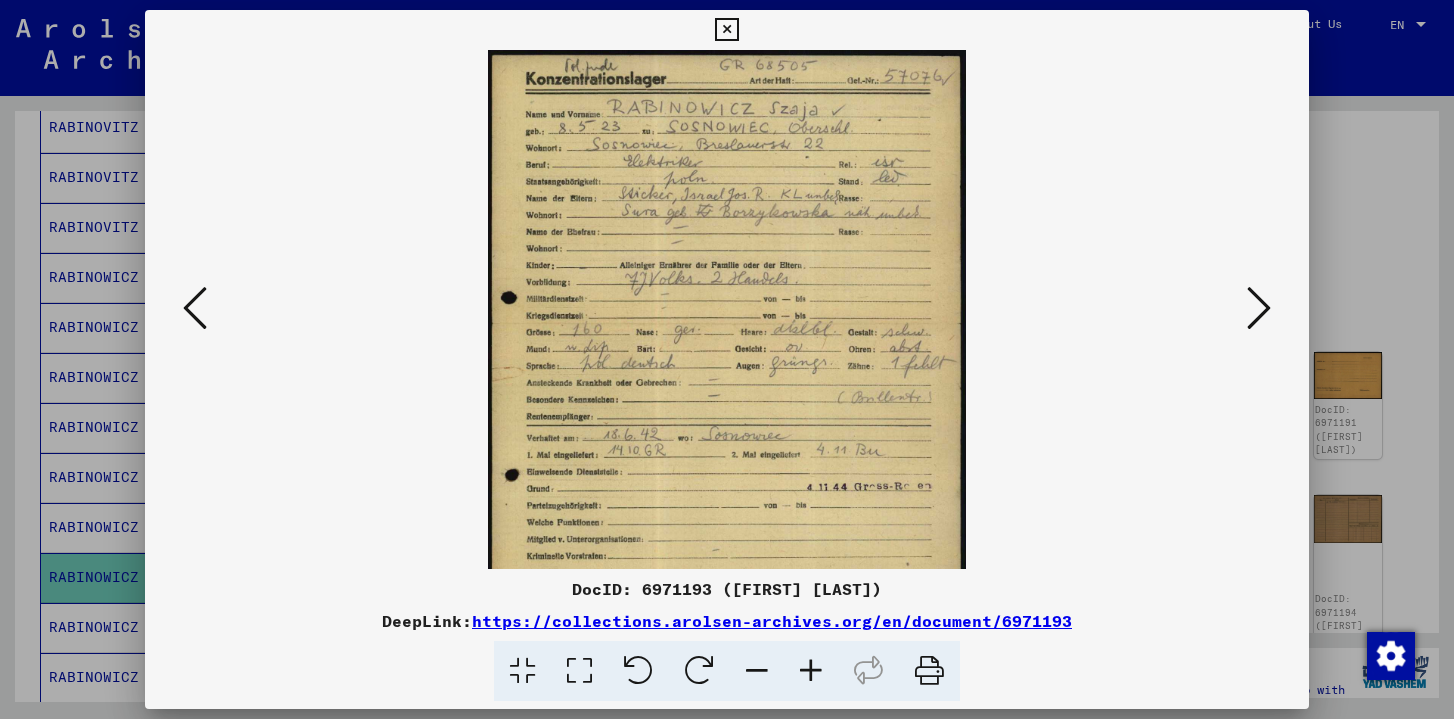 click at bounding box center (811, 671) 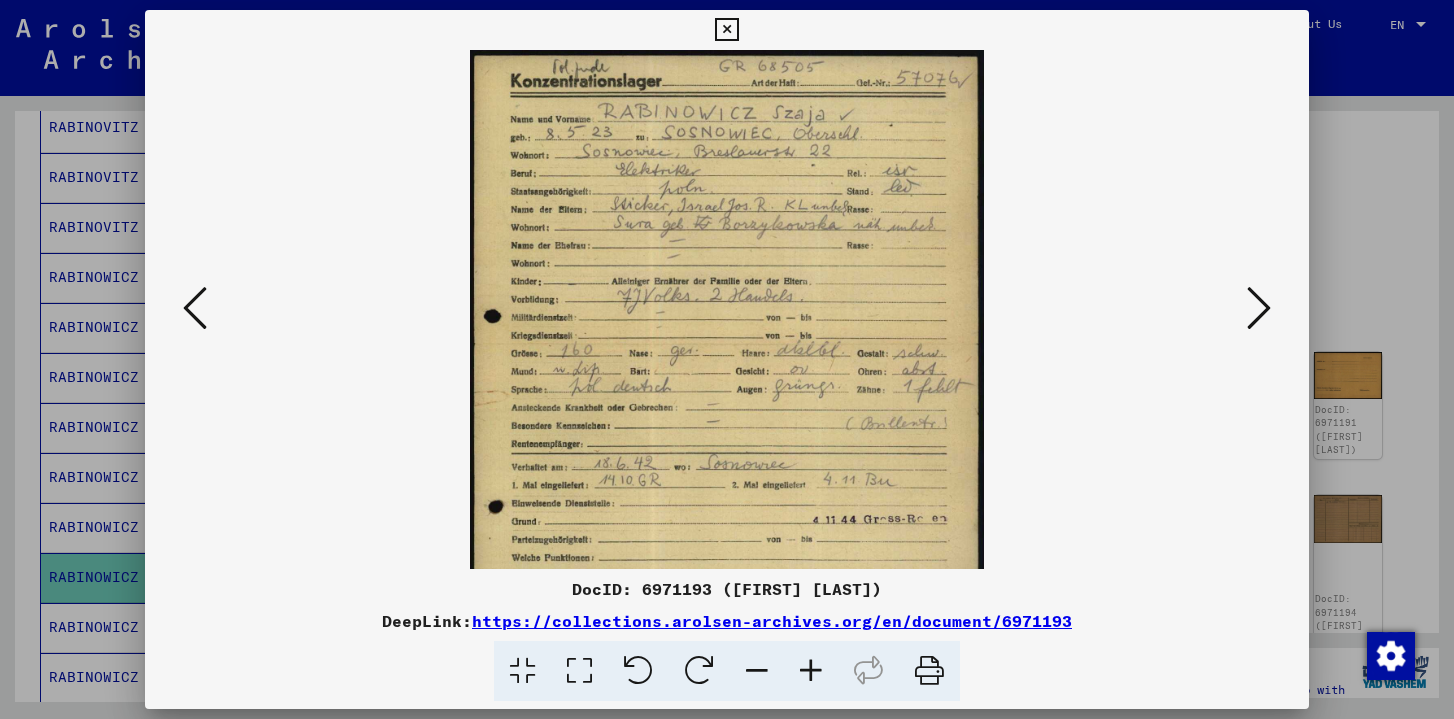 click at bounding box center (811, 671) 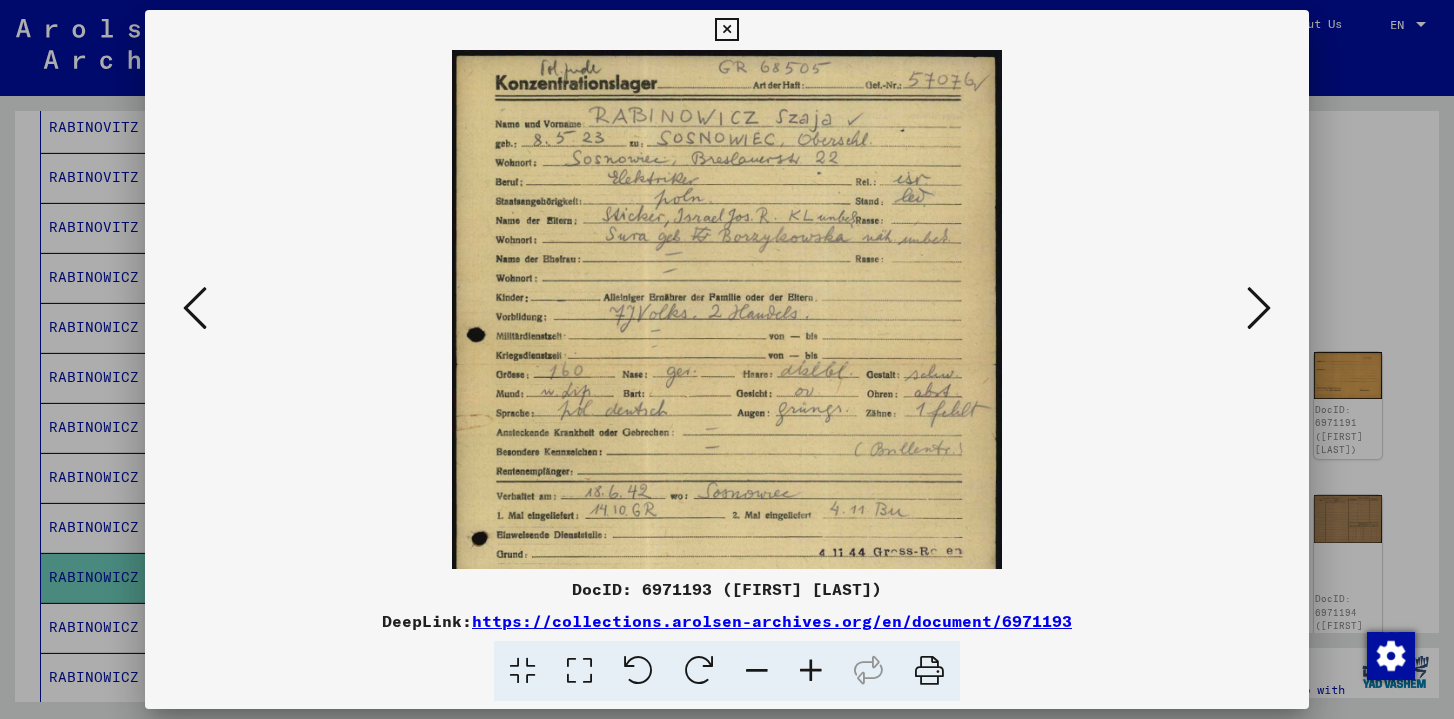 click at bounding box center [811, 671] 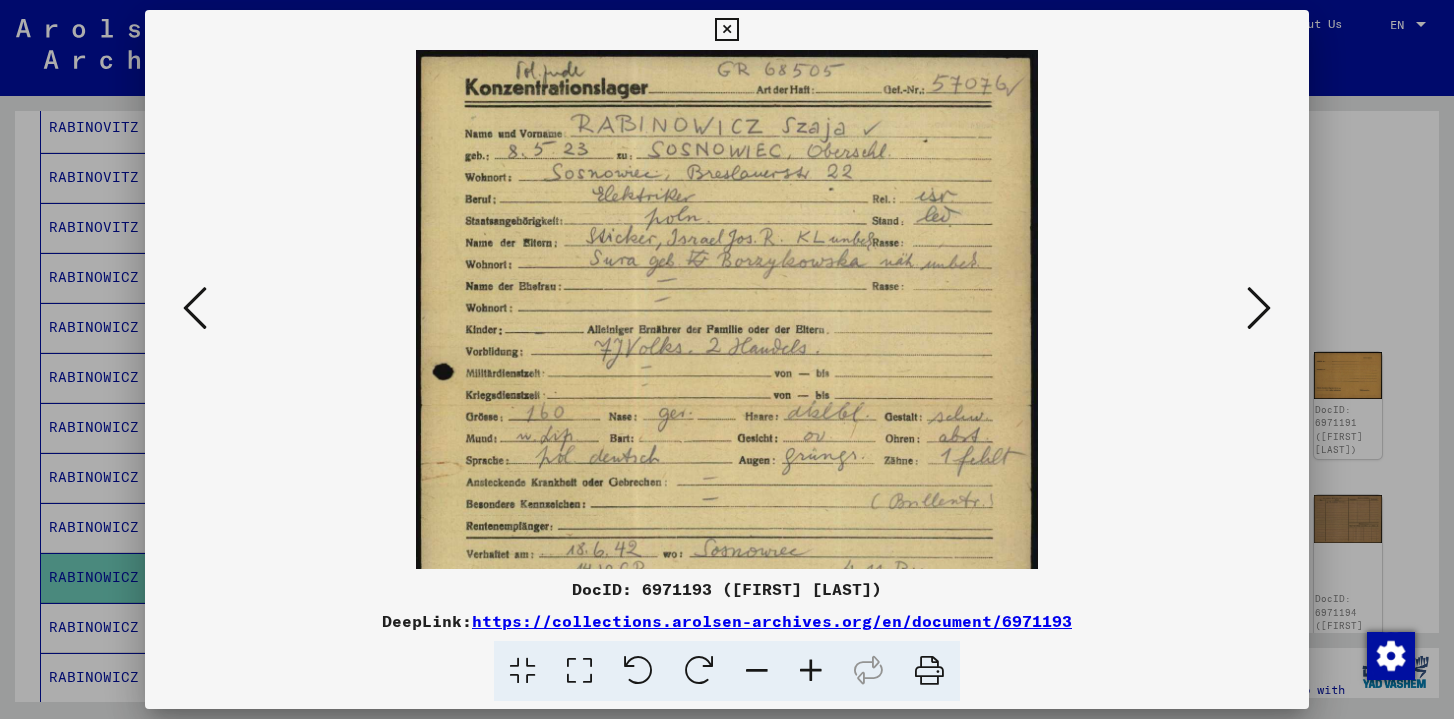 click at bounding box center [811, 671] 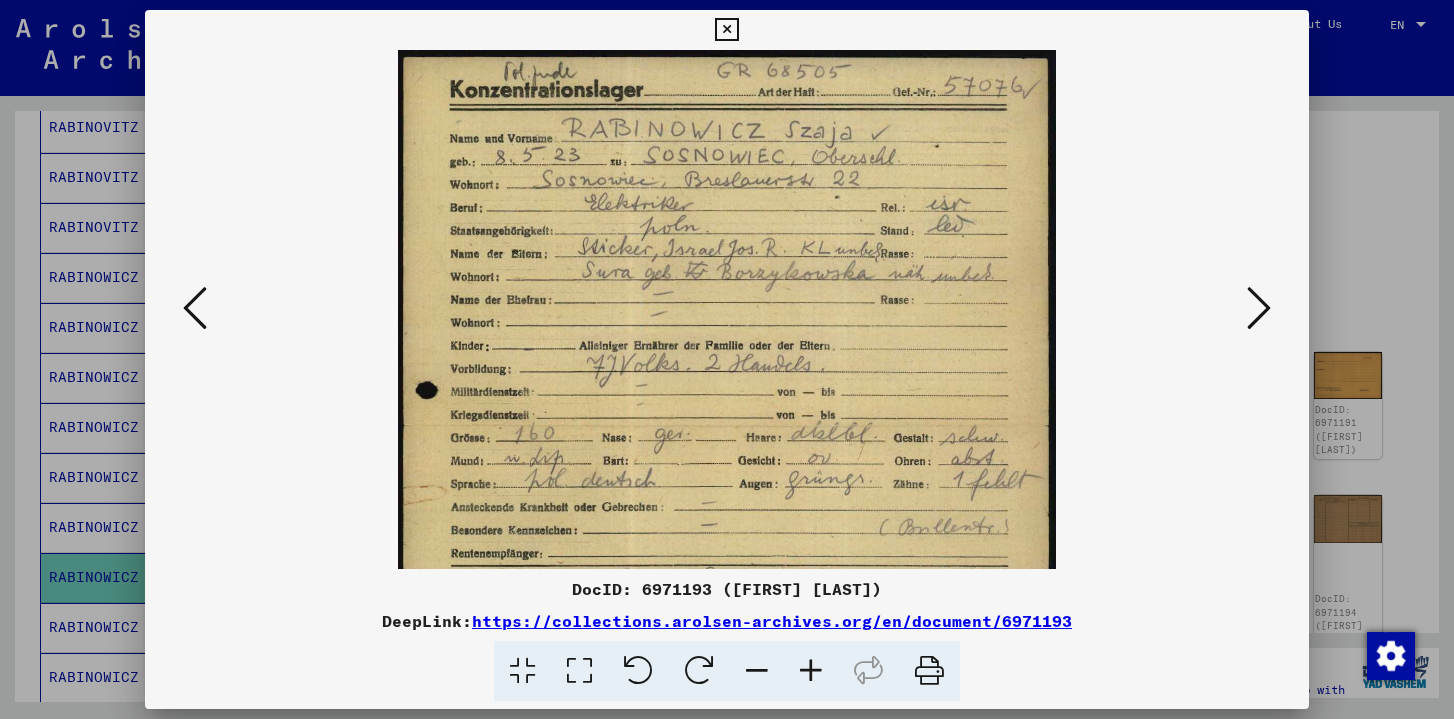 click at bounding box center [811, 671] 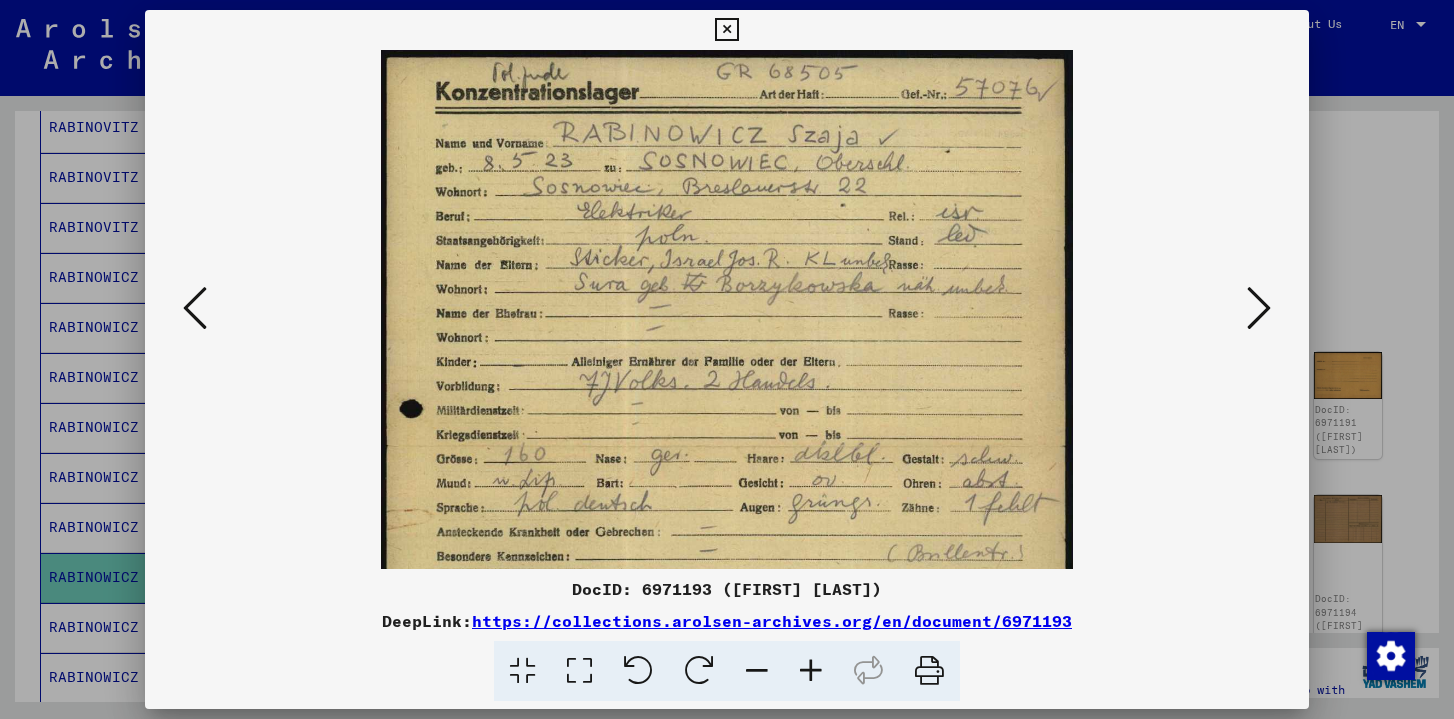 click at bounding box center [811, 671] 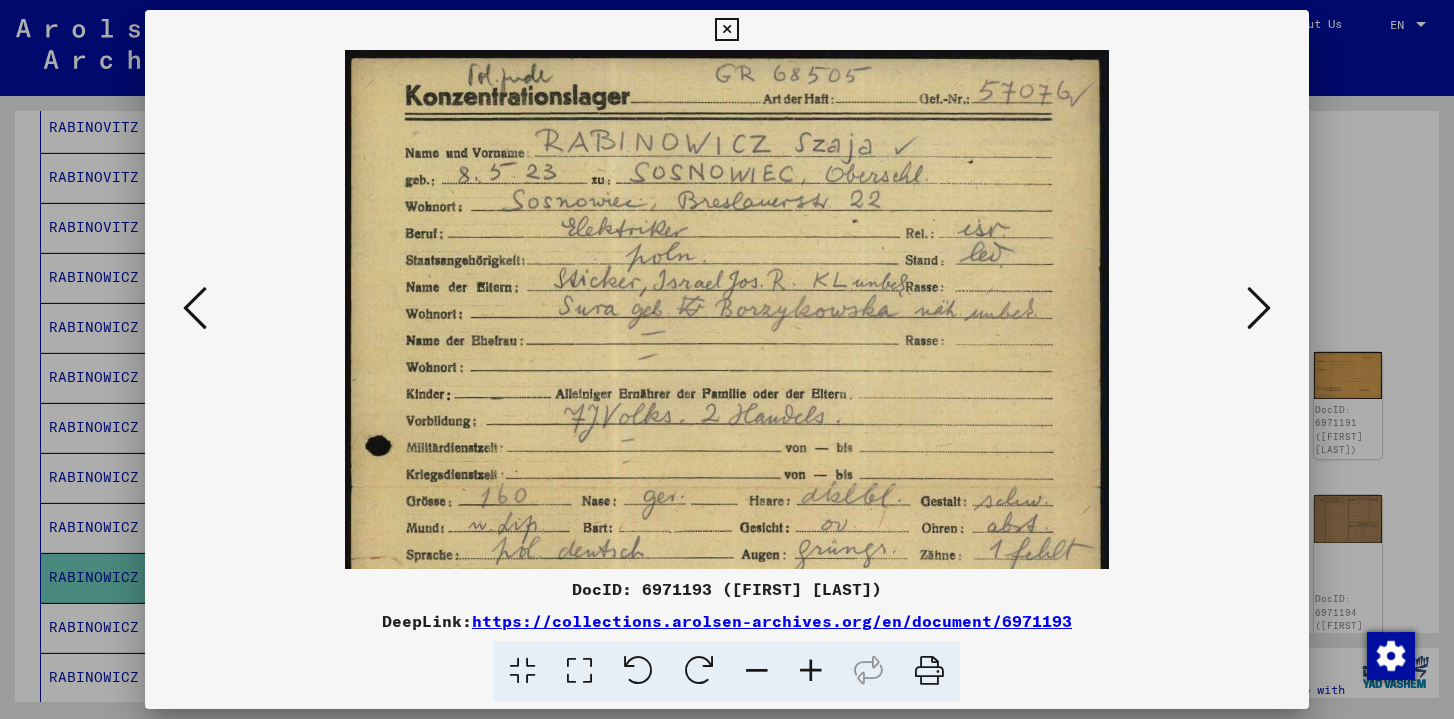 click at bounding box center (811, 671) 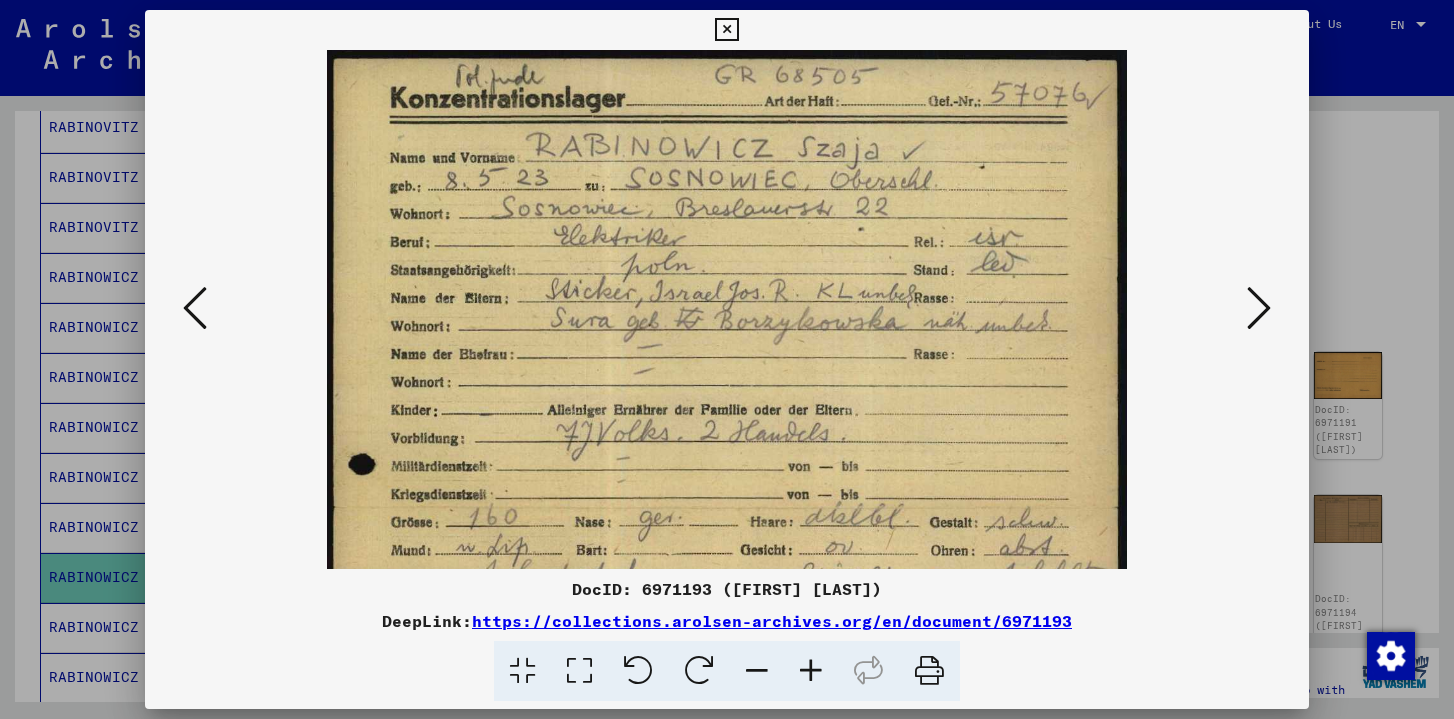 click at bounding box center [811, 671] 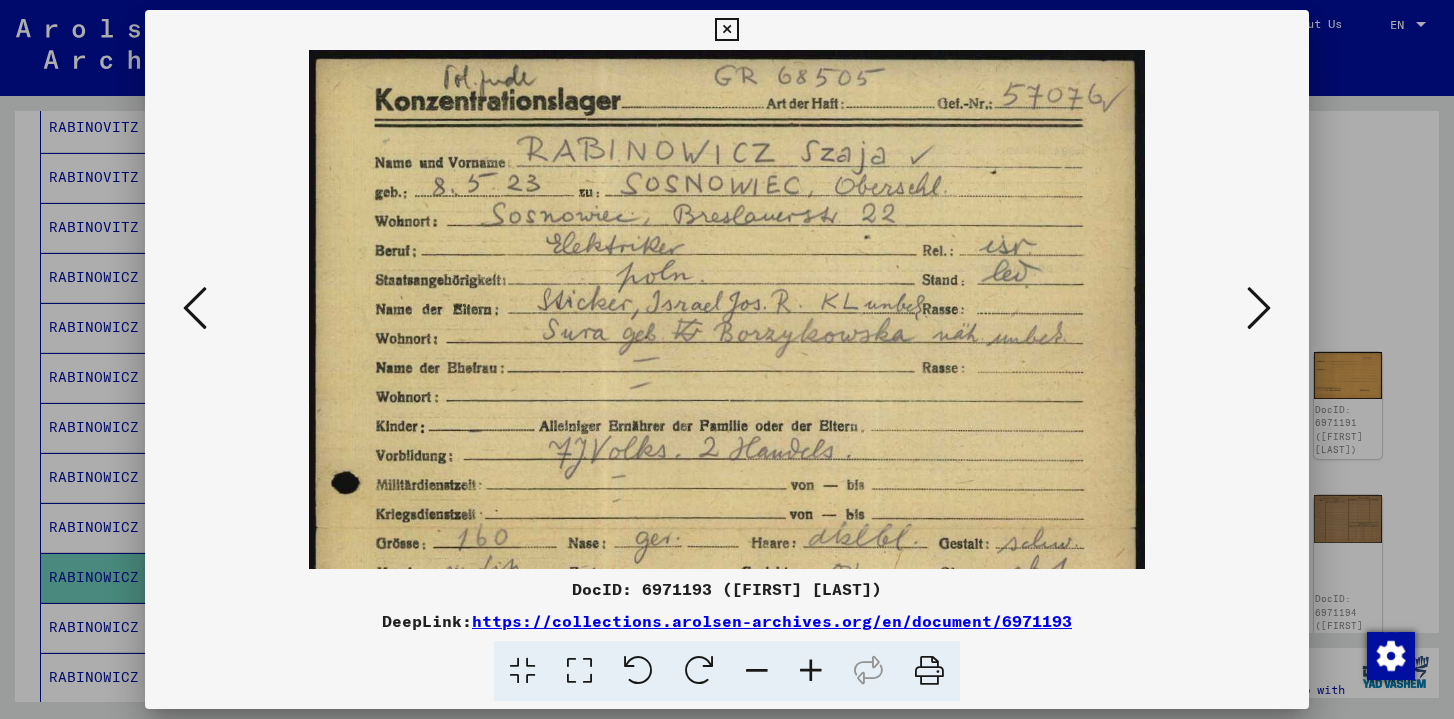 click at bounding box center [811, 671] 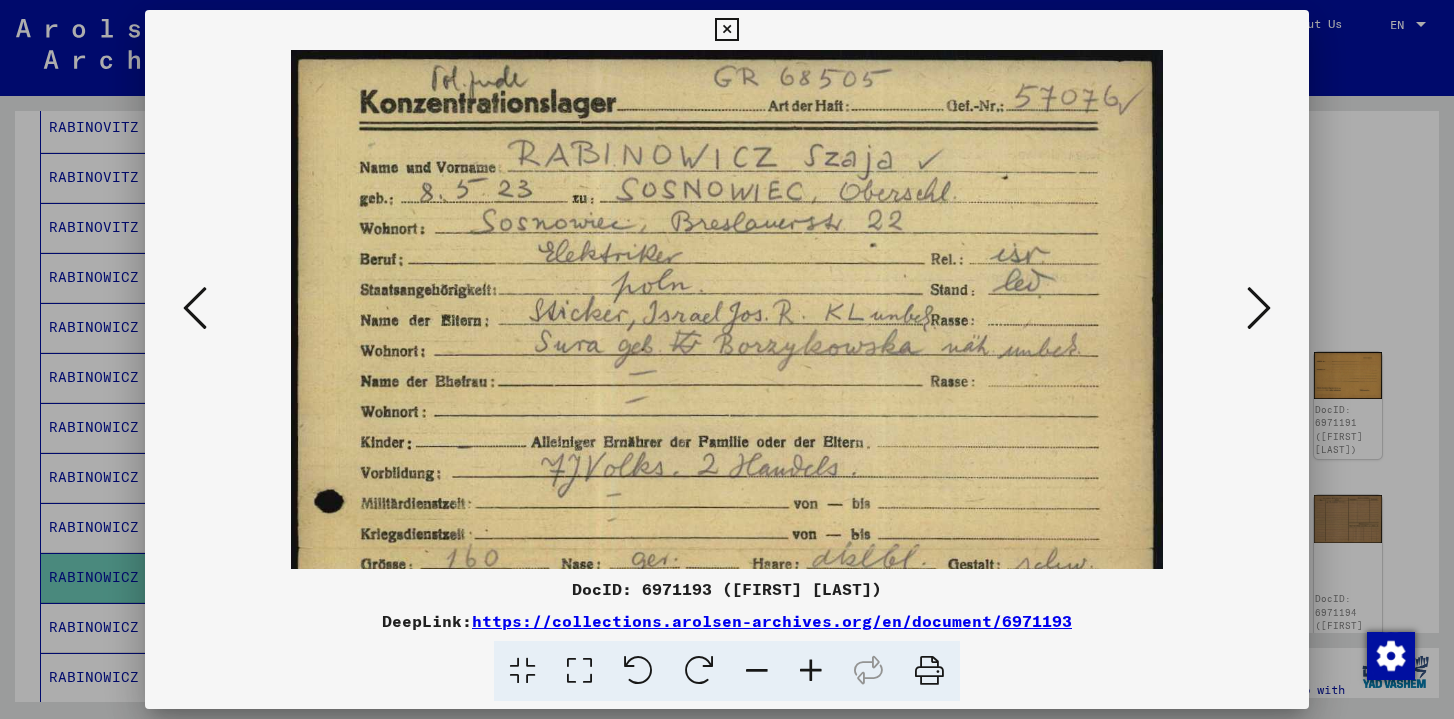 click at bounding box center (811, 671) 